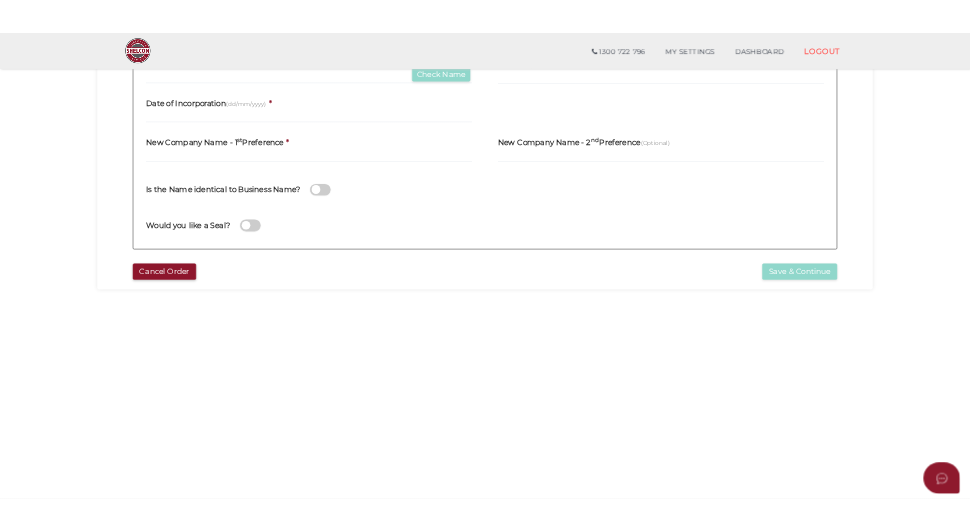 scroll, scrollTop: 0, scrollLeft: 0, axis: both 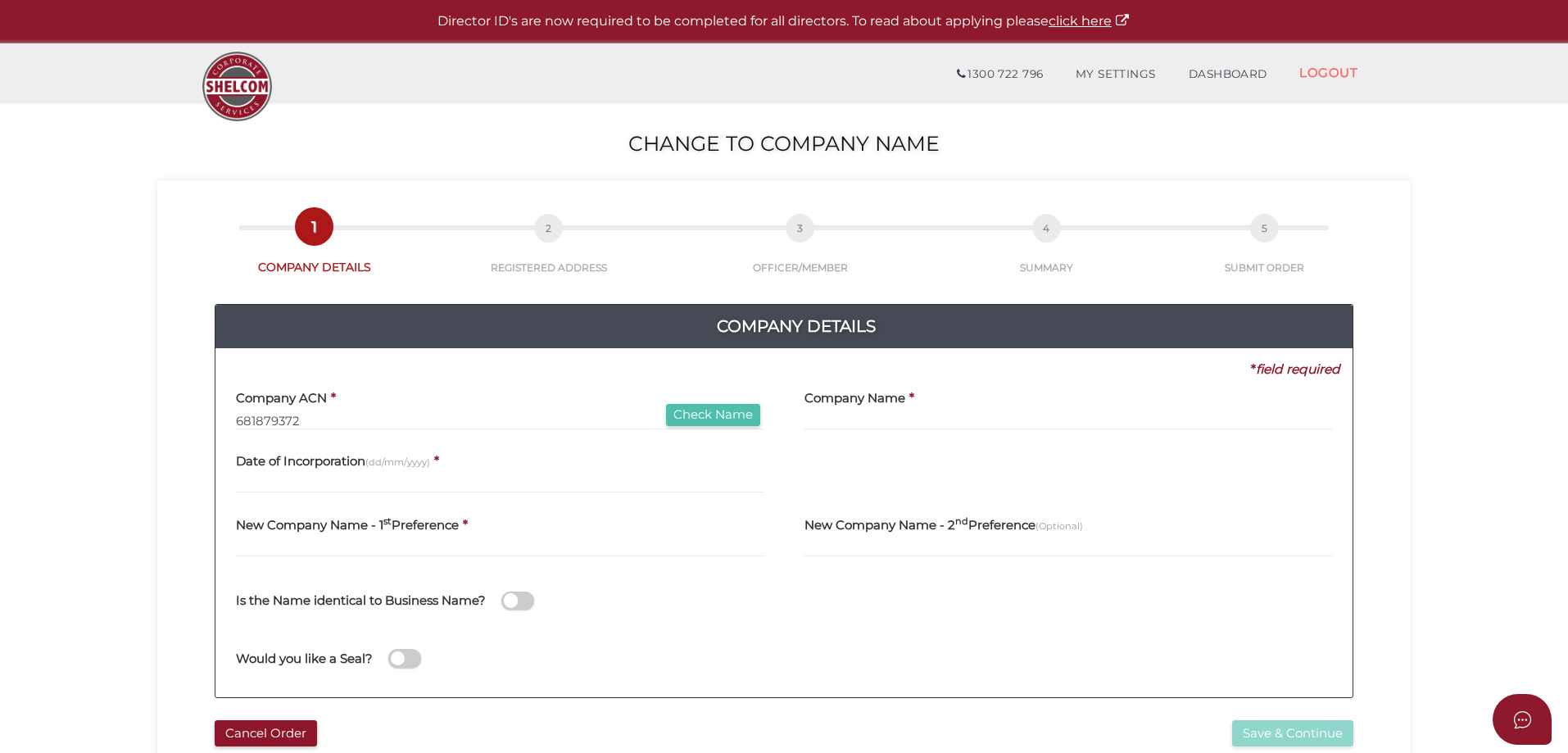 type on "681879372" 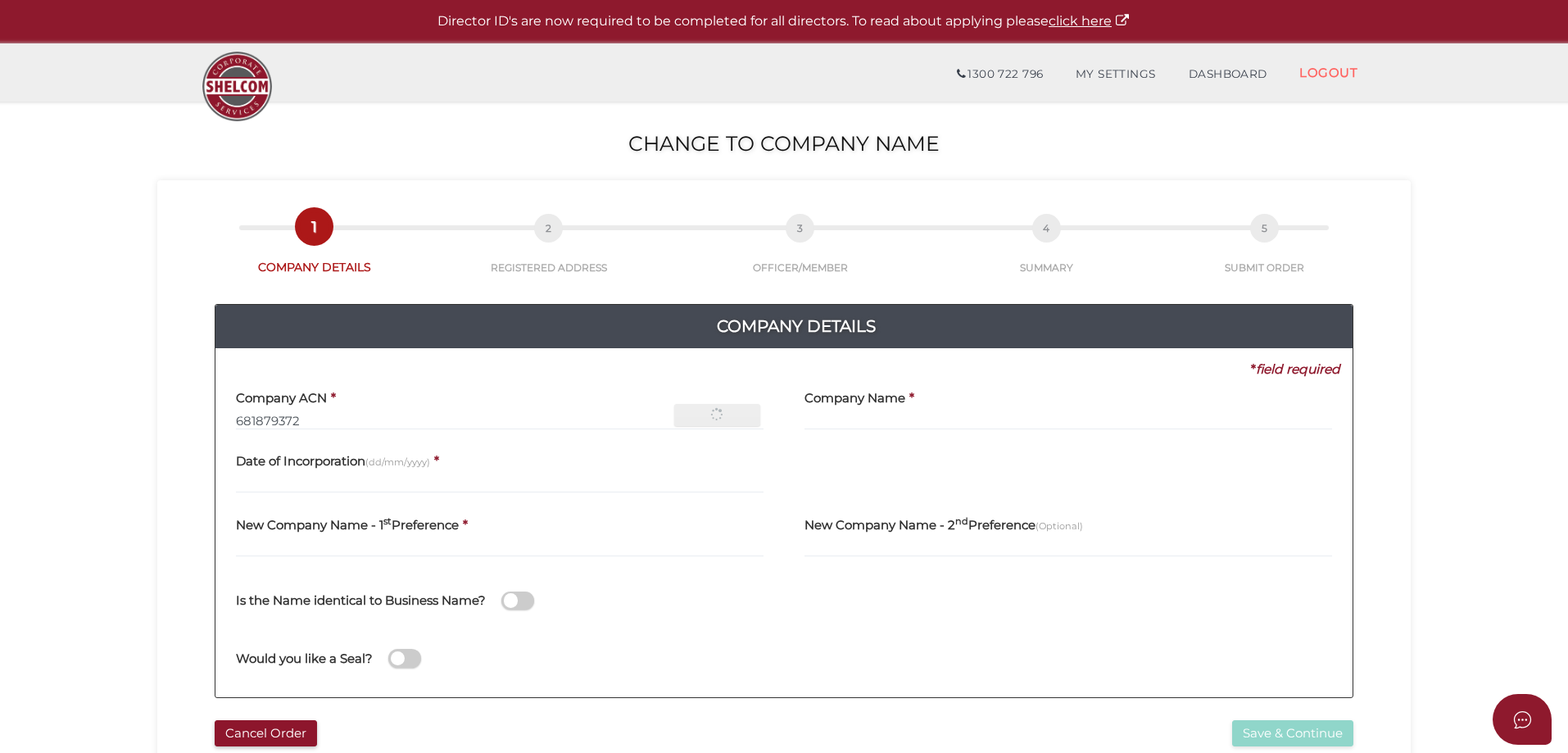 type on "SUNRAYSIA TRANSPORT GROUP PTY LTD" 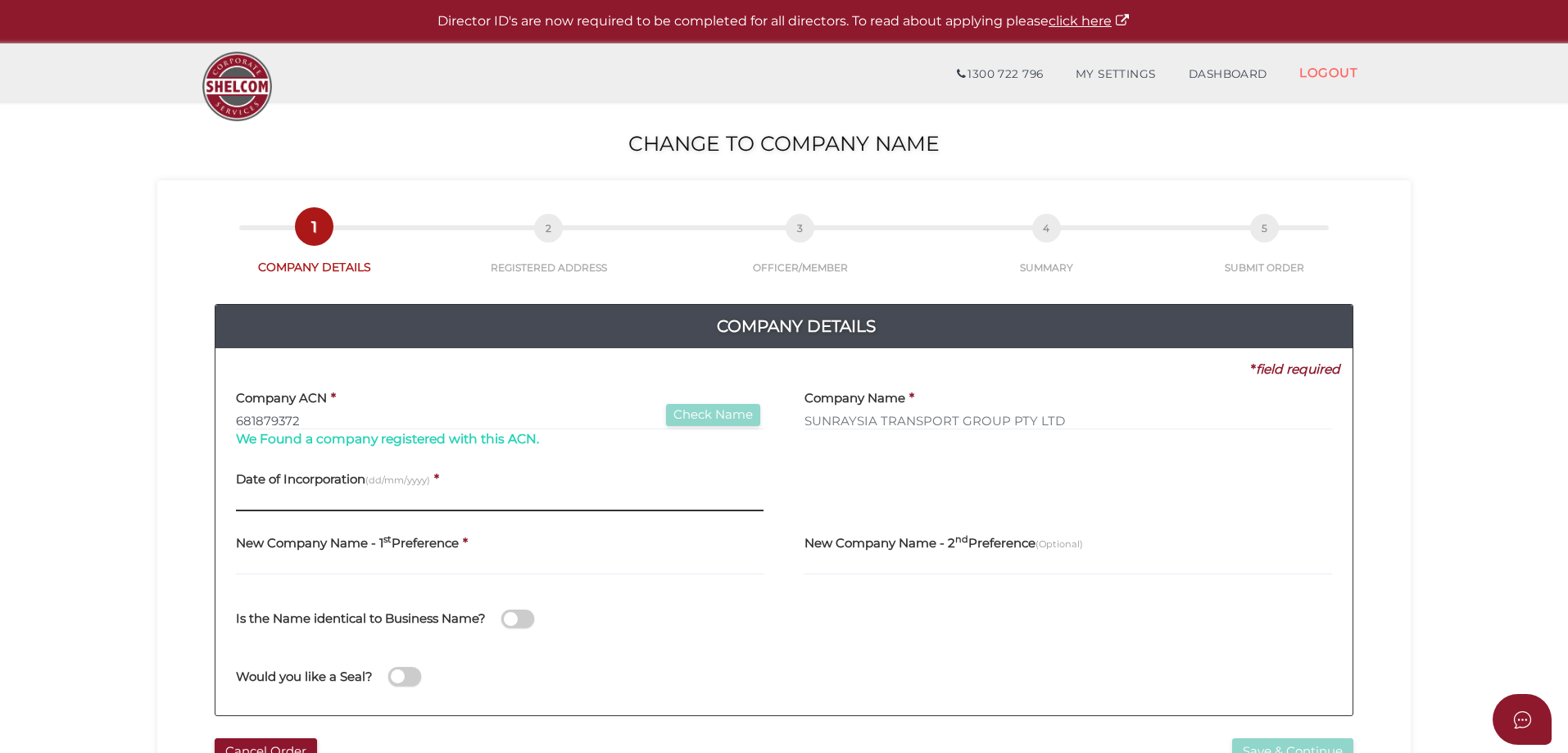 click at bounding box center [500, 502] 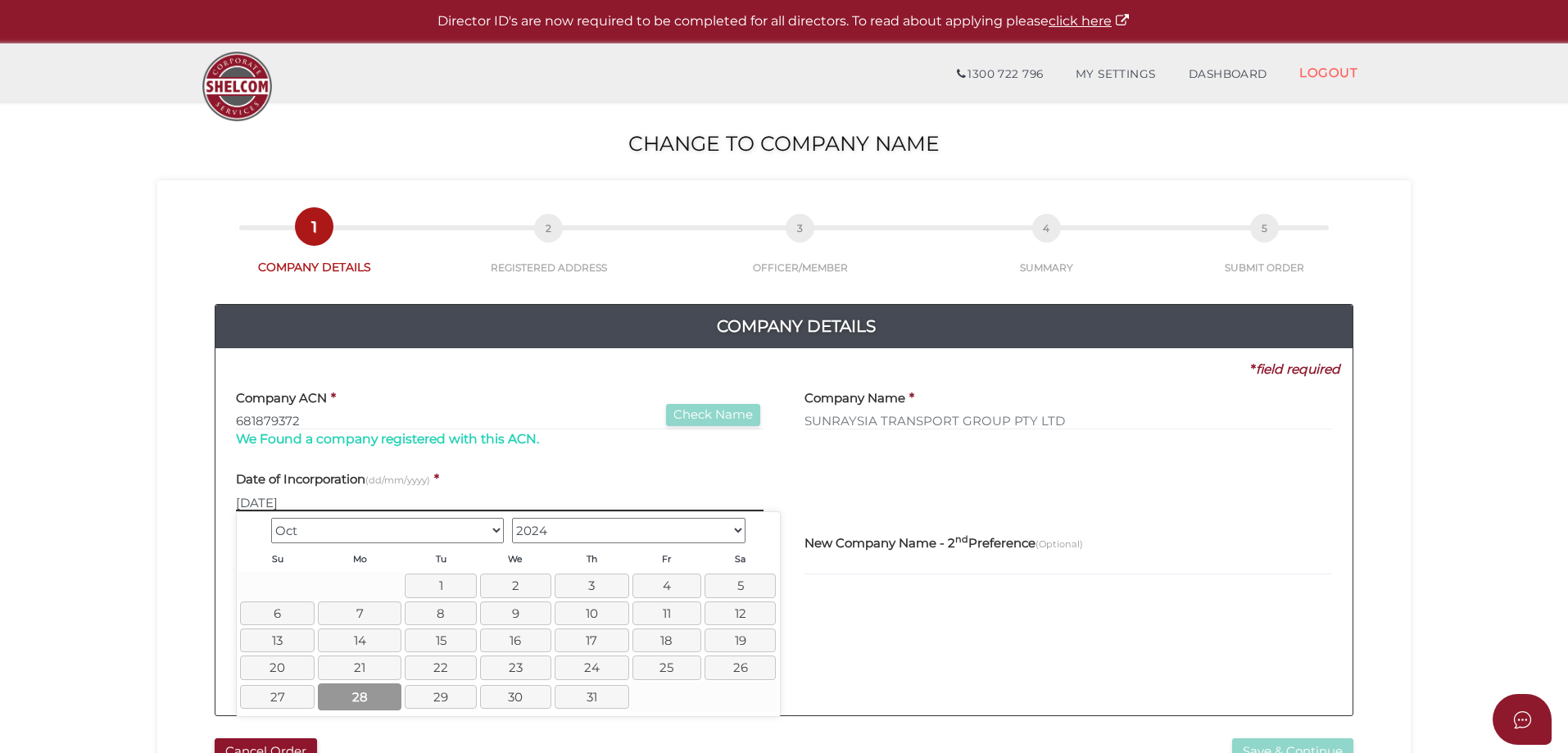 type on "28/10/2024" 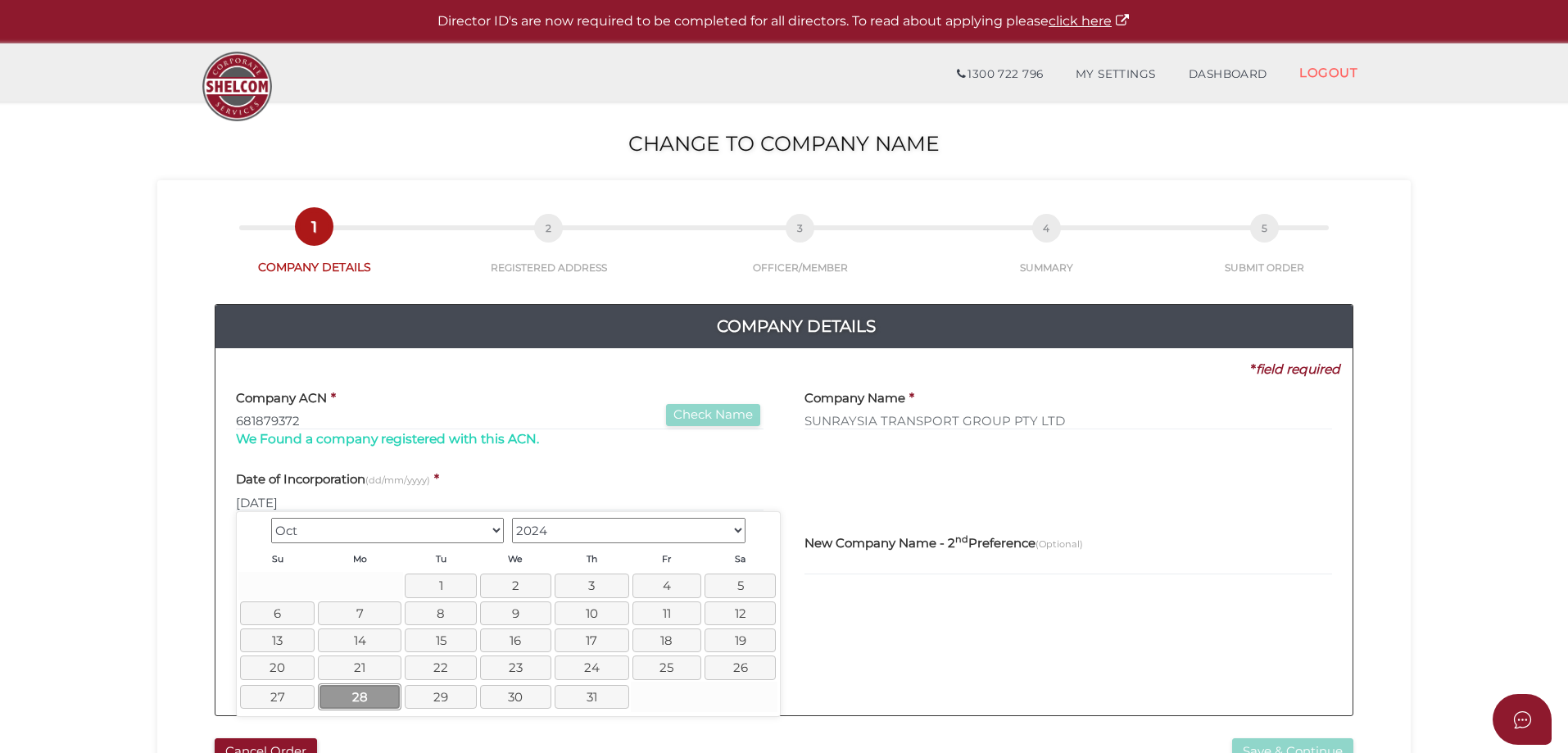 click on "28" at bounding box center [360, 696] 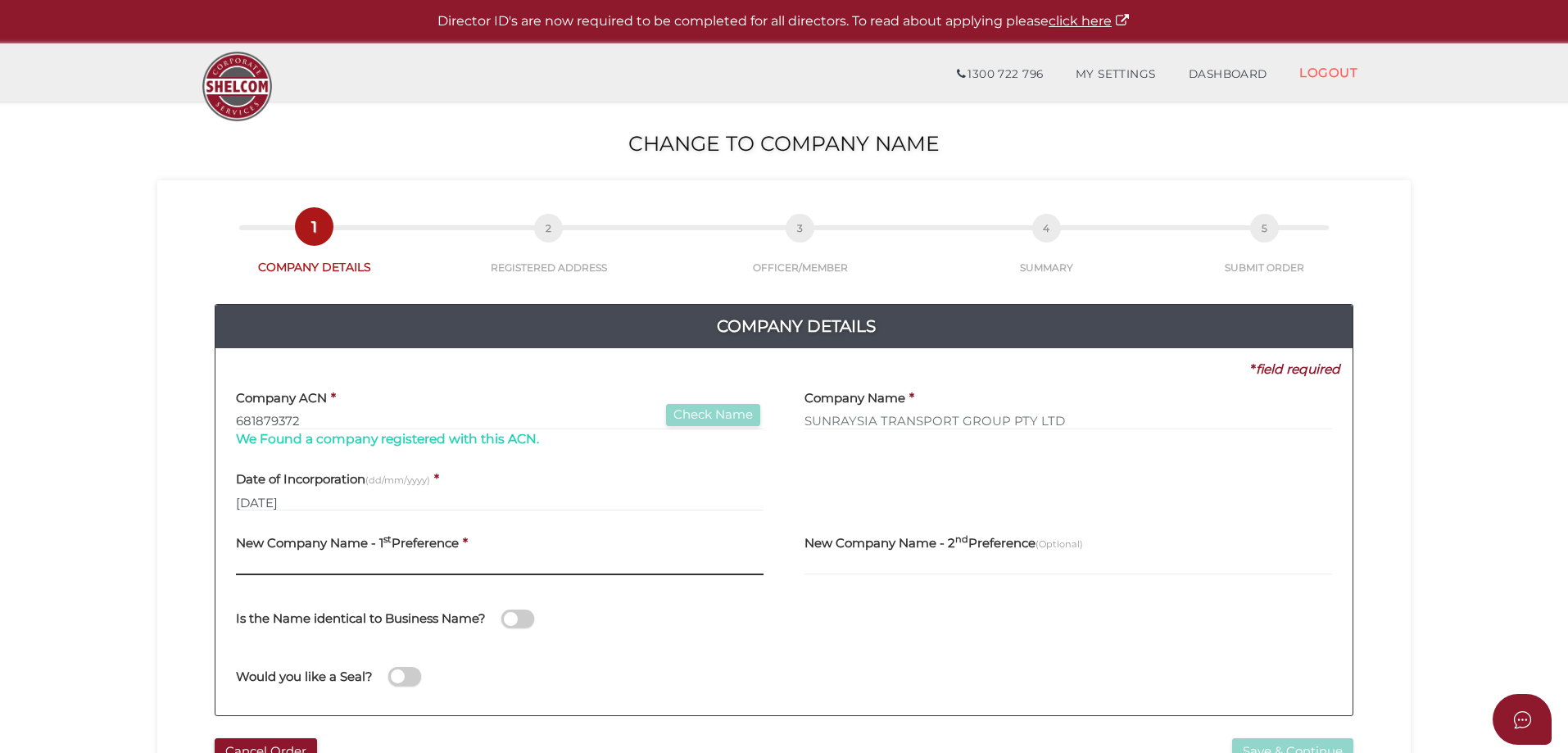 click at bounding box center (500, 566) 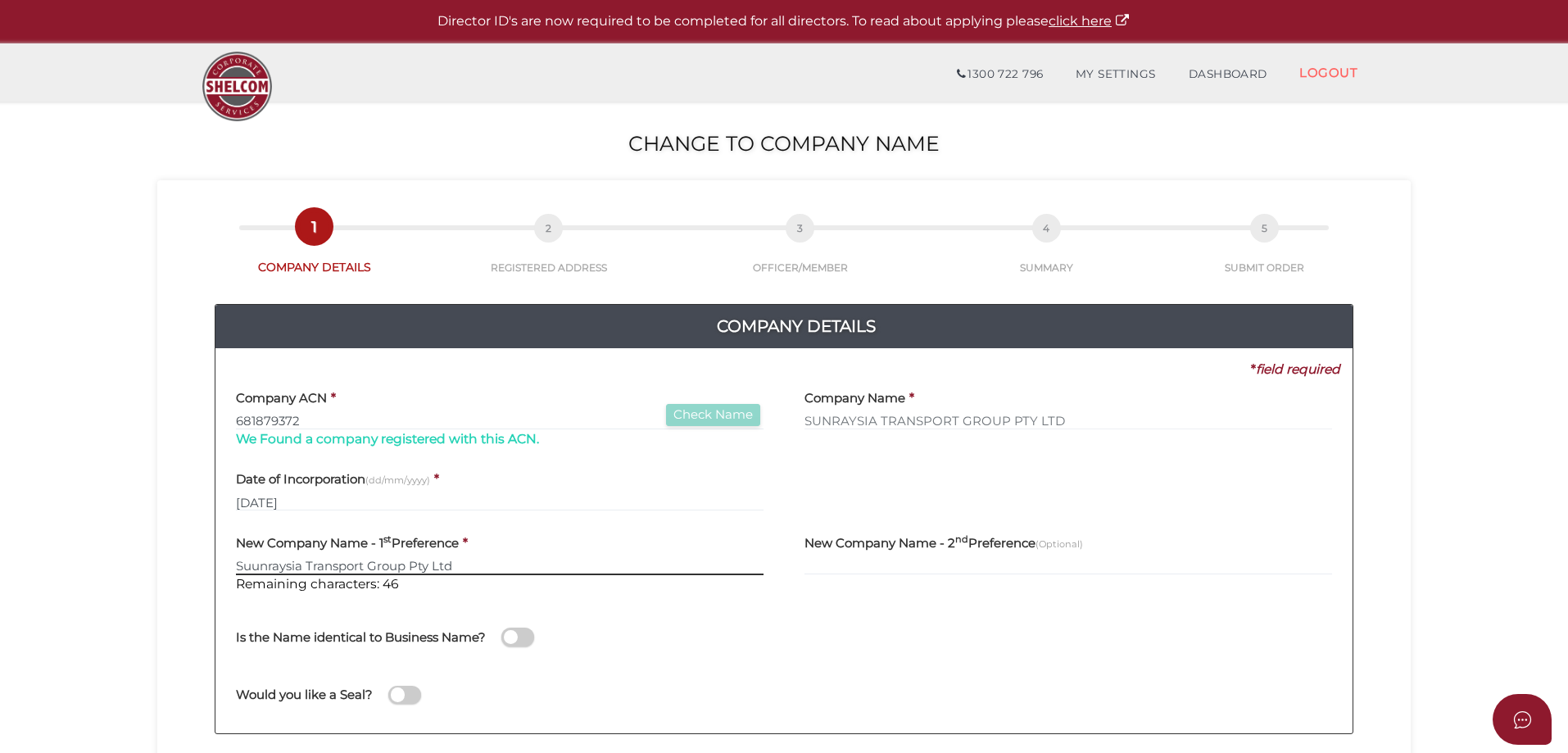 scroll, scrollTop: 82, scrollLeft: 0, axis: vertical 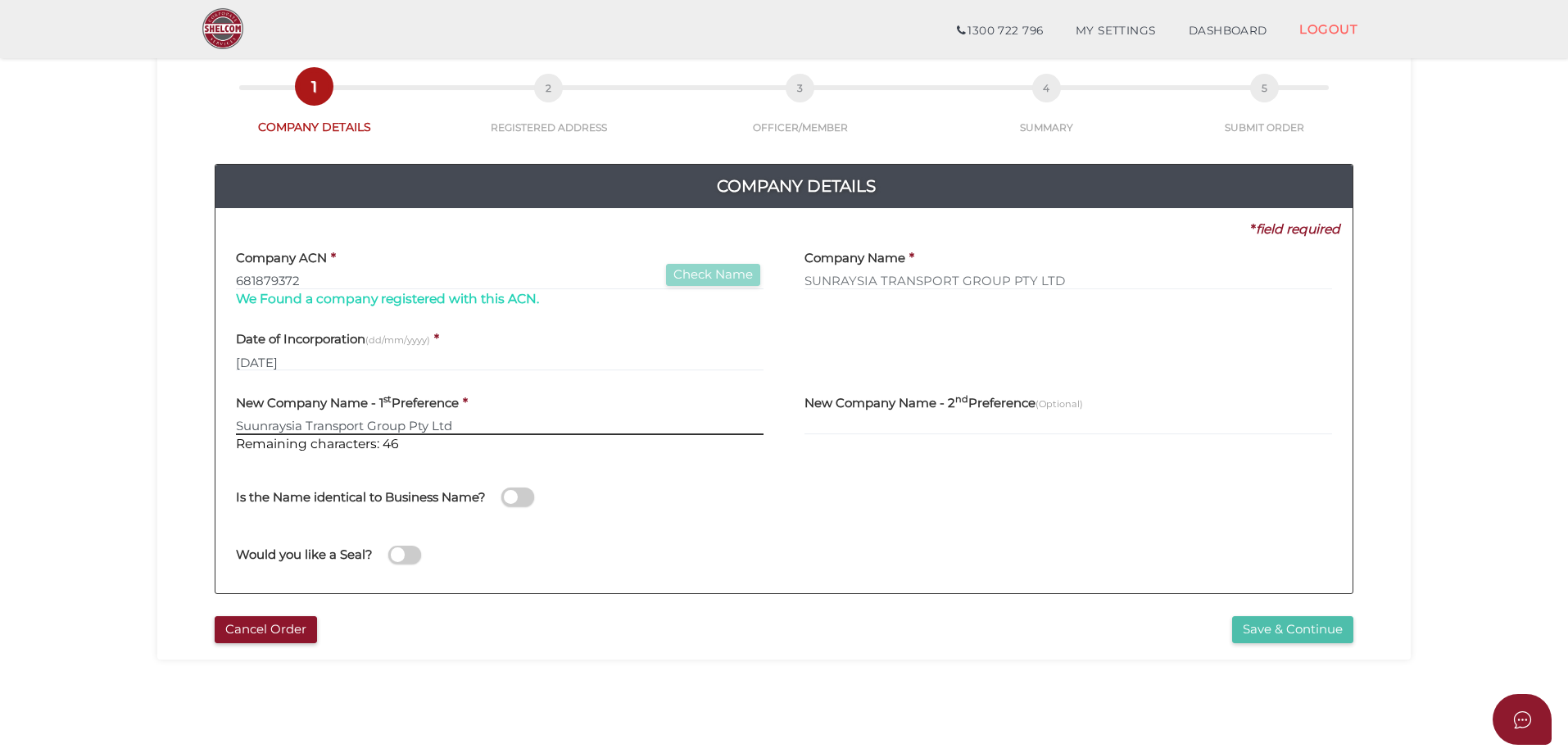 type on "Suunraysia Transport Group Pty Ltd" 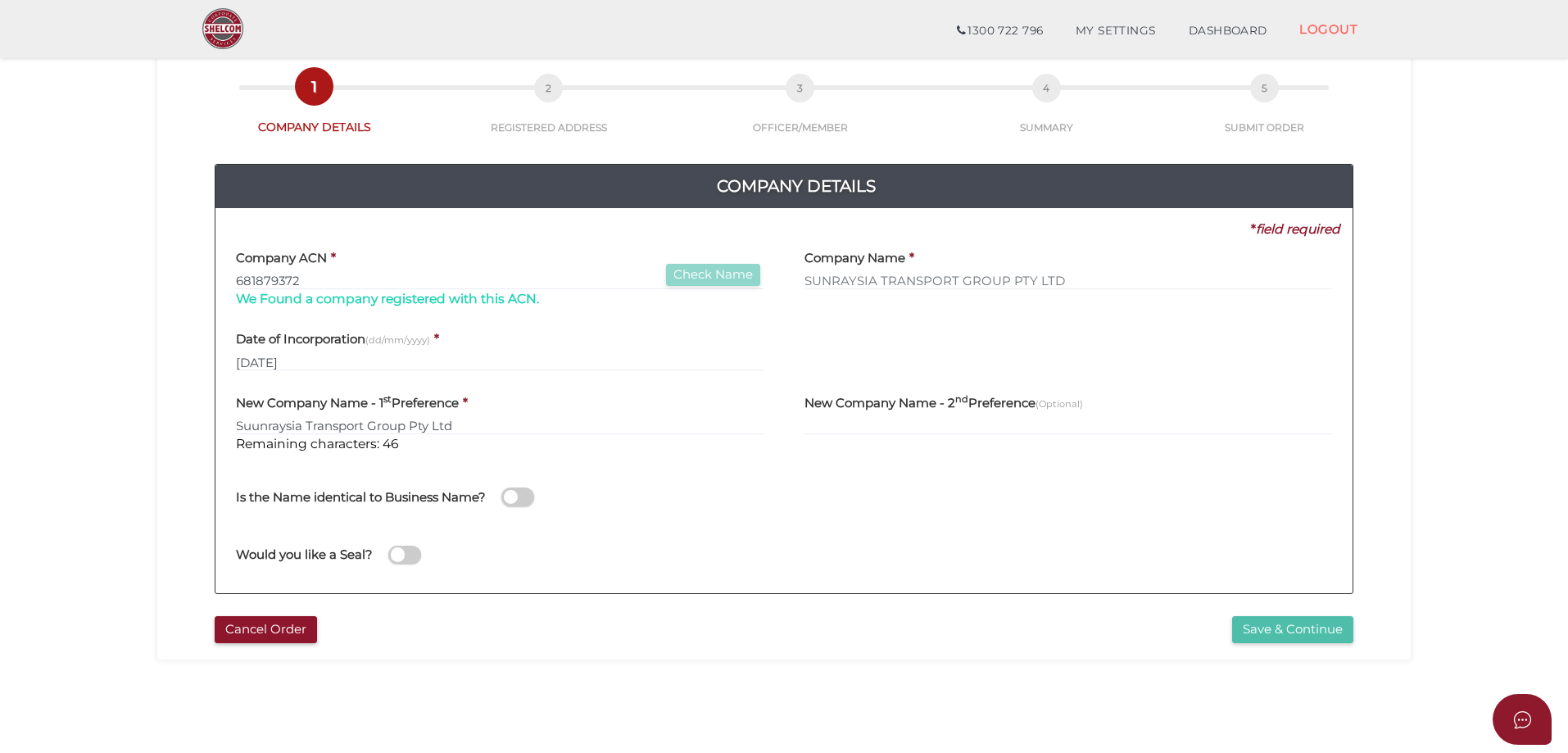 click on "Save & Continue" at bounding box center [1293, 629] 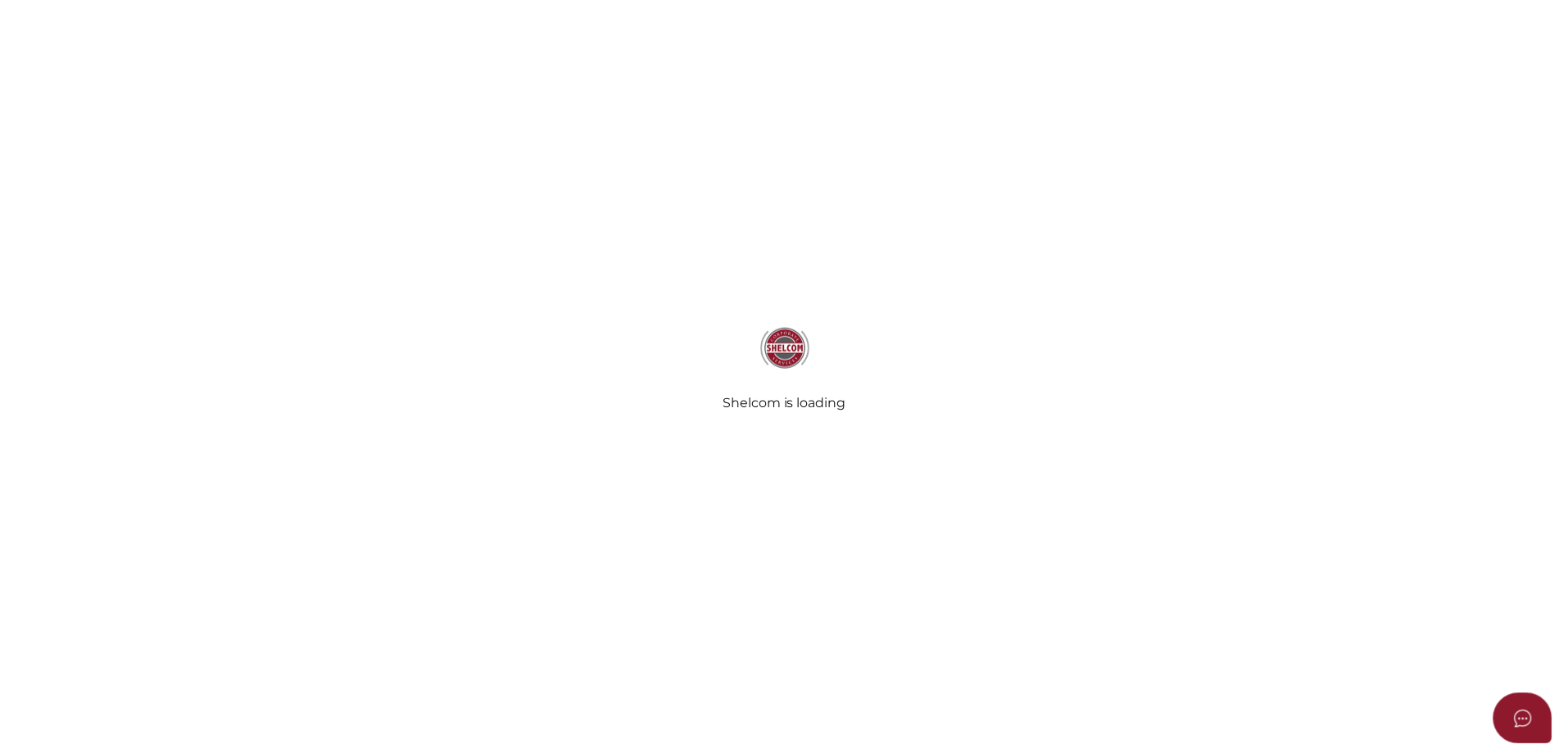 scroll, scrollTop: 0, scrollLeft: 0, axis: both 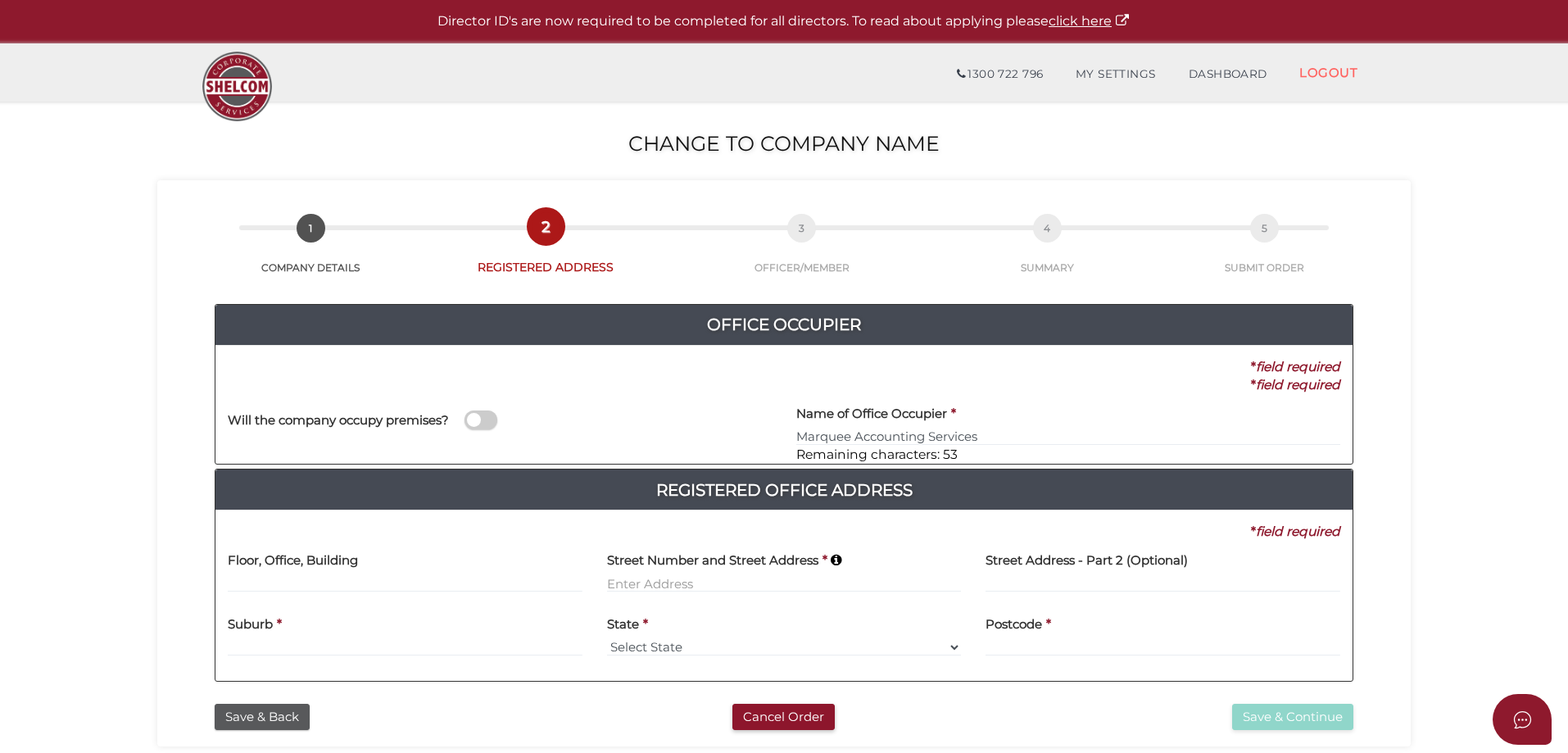 type on "Marquee Accounting Services" 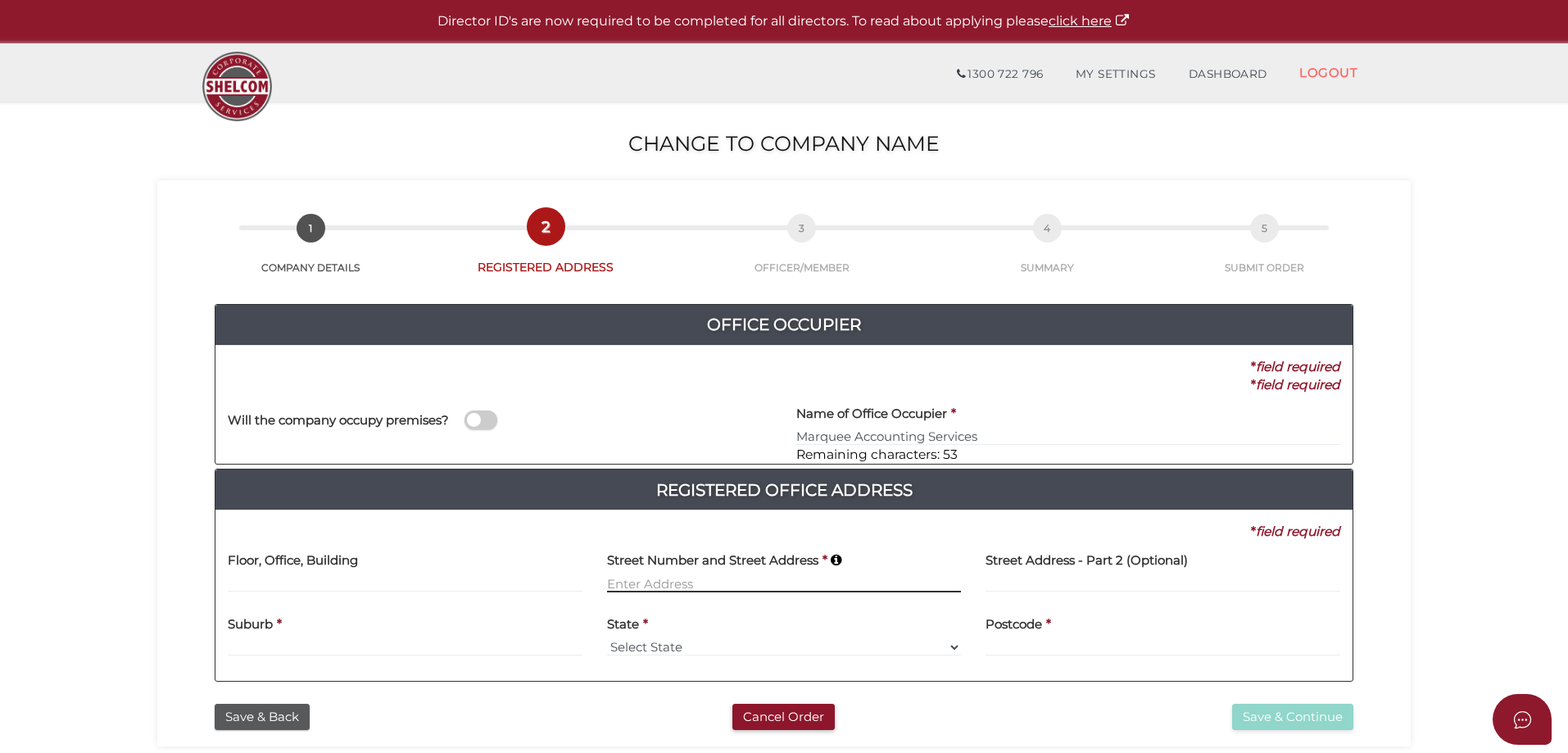 click at bounding box center [784, 583] 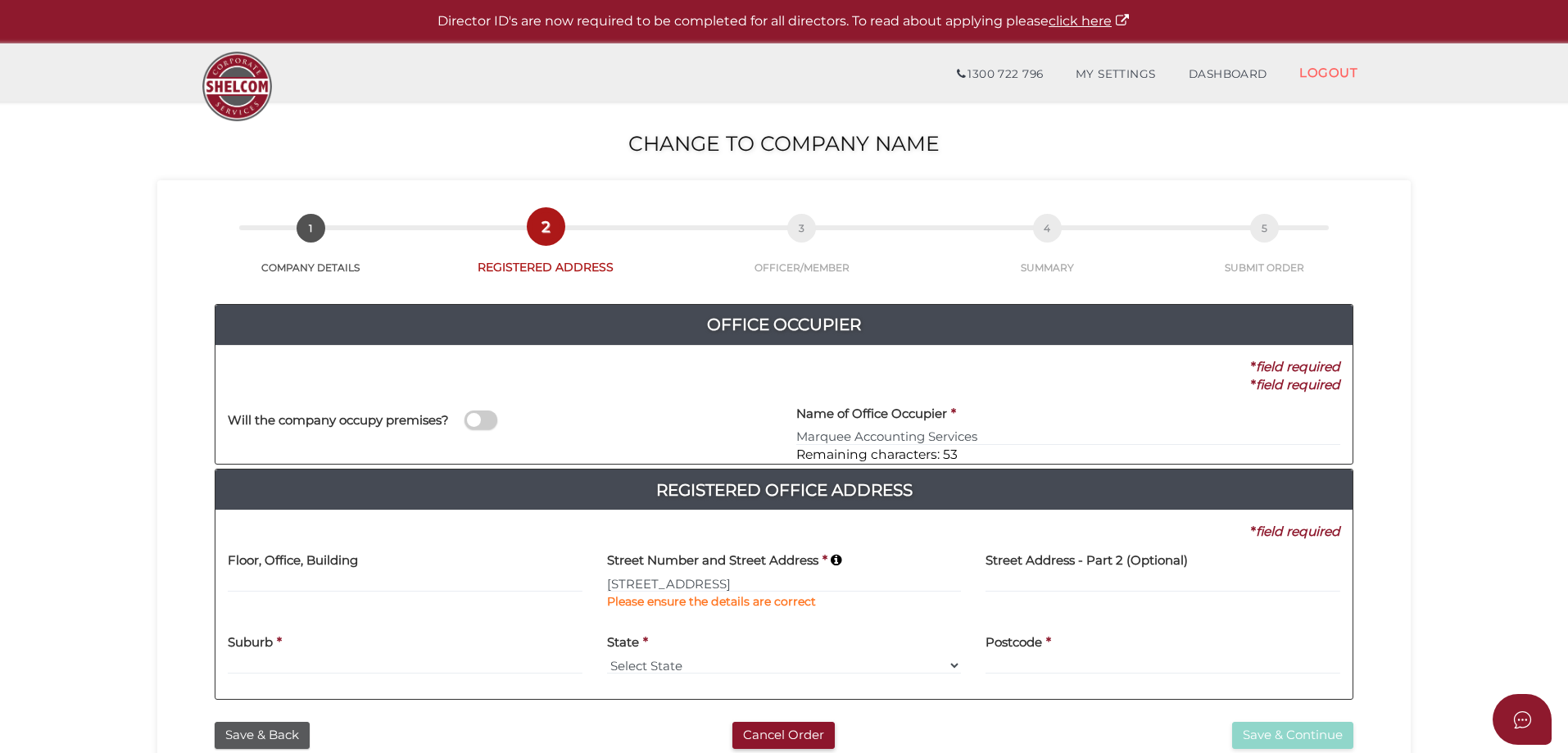 type on "[STREET_ADDRESS]" 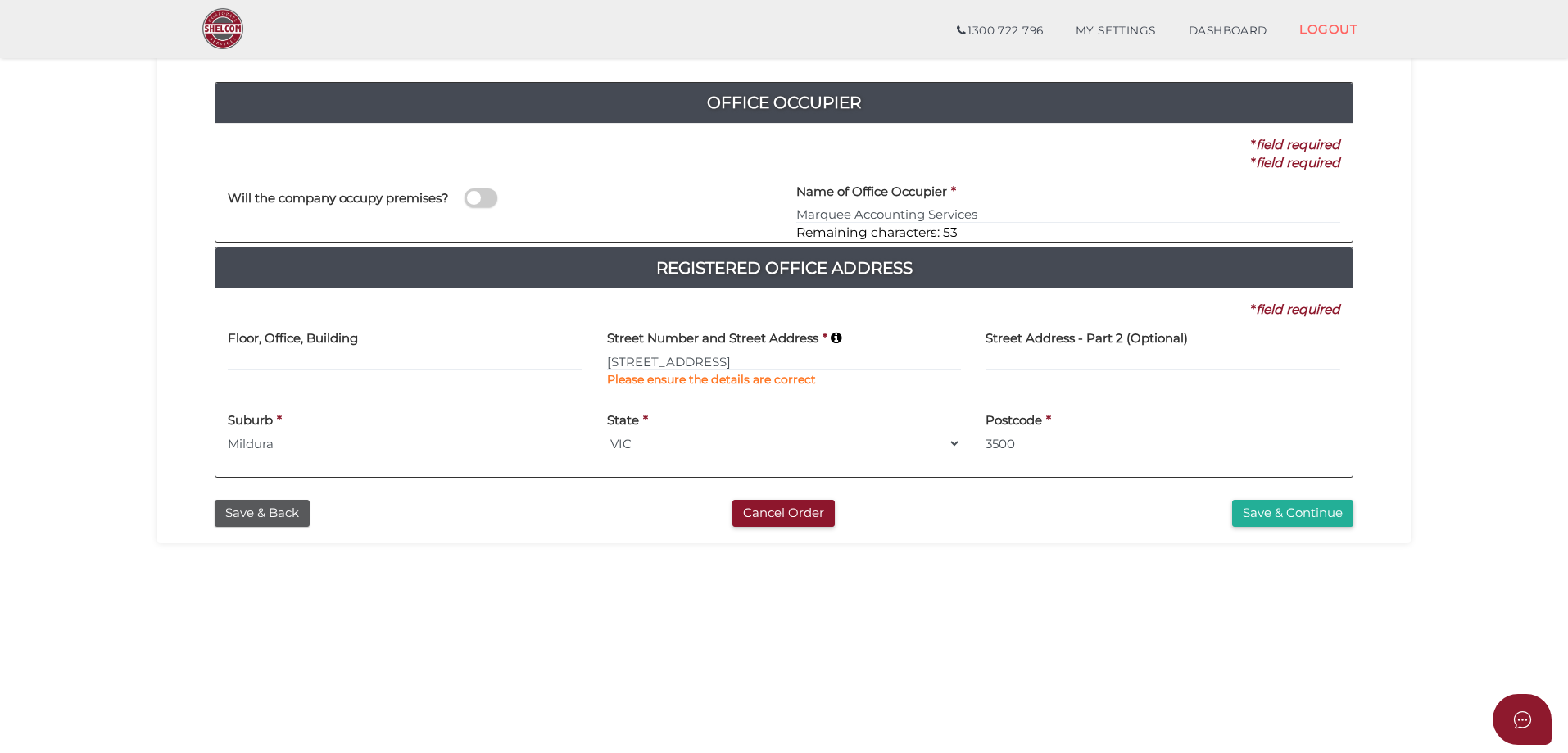 scroll, scrollTop: 246, scrollLeft: 0, axis: vertical 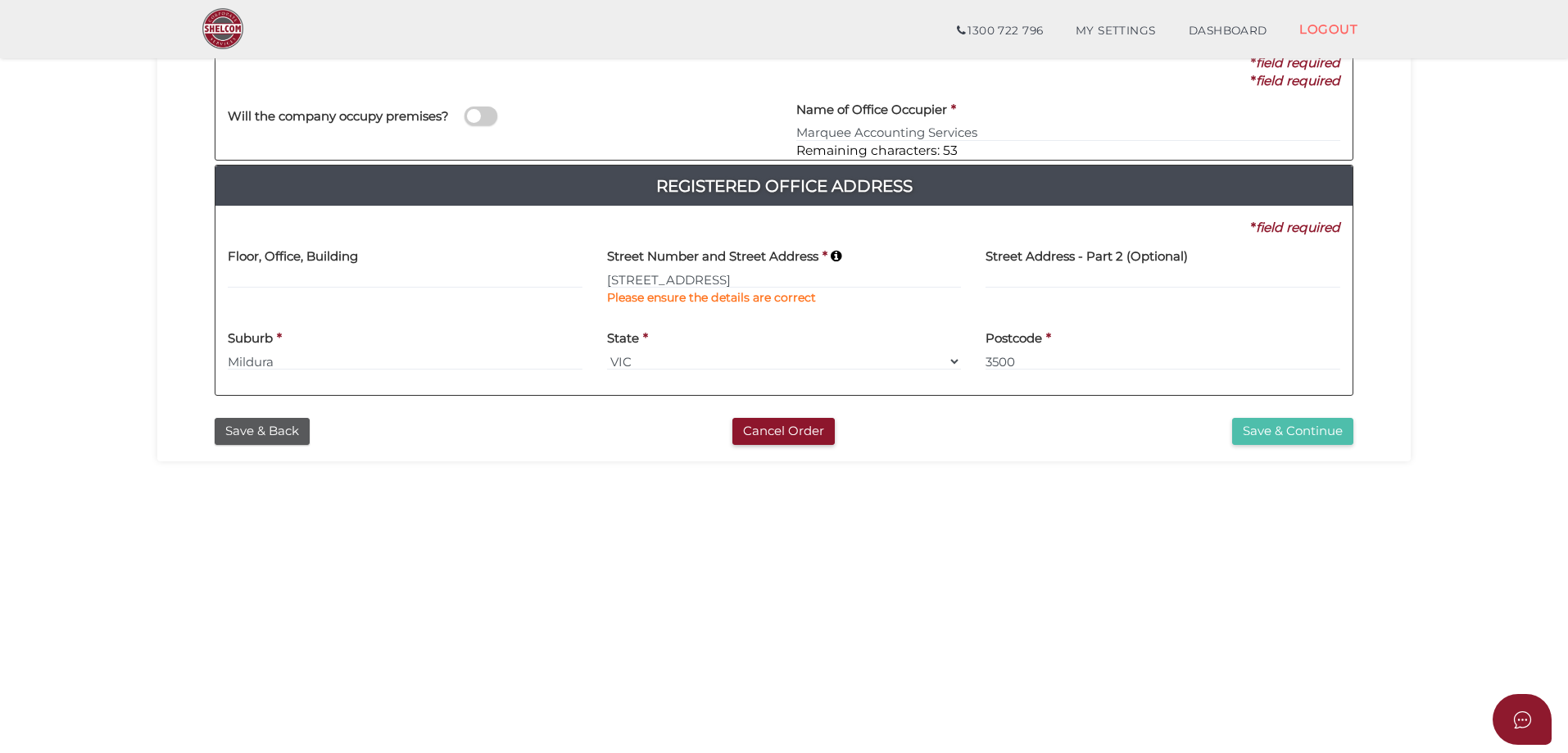 click on "Save & Continue" at bounding box center (1293, 431) 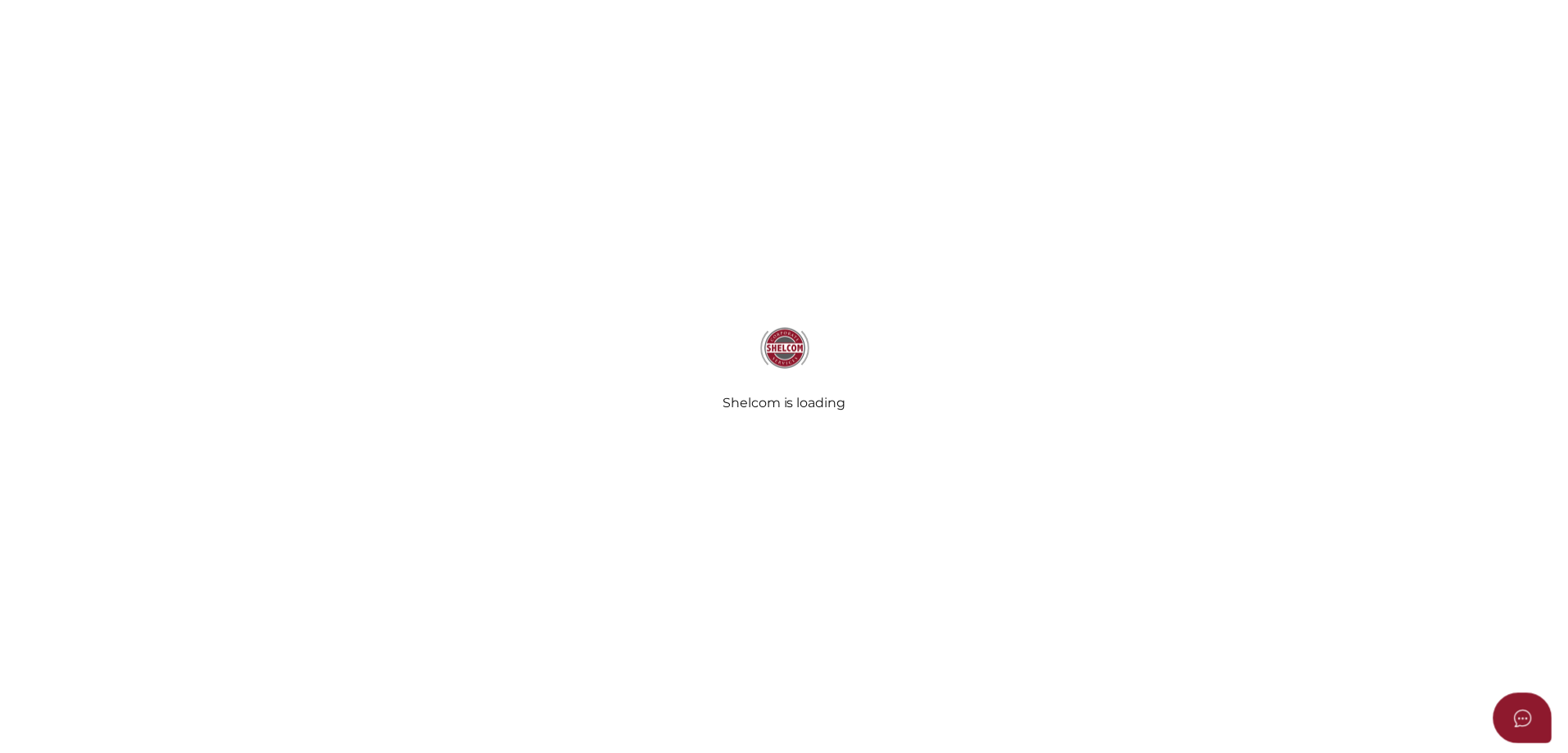 scroll, scrollTop: 0, scrollLeft: 0, axis: both 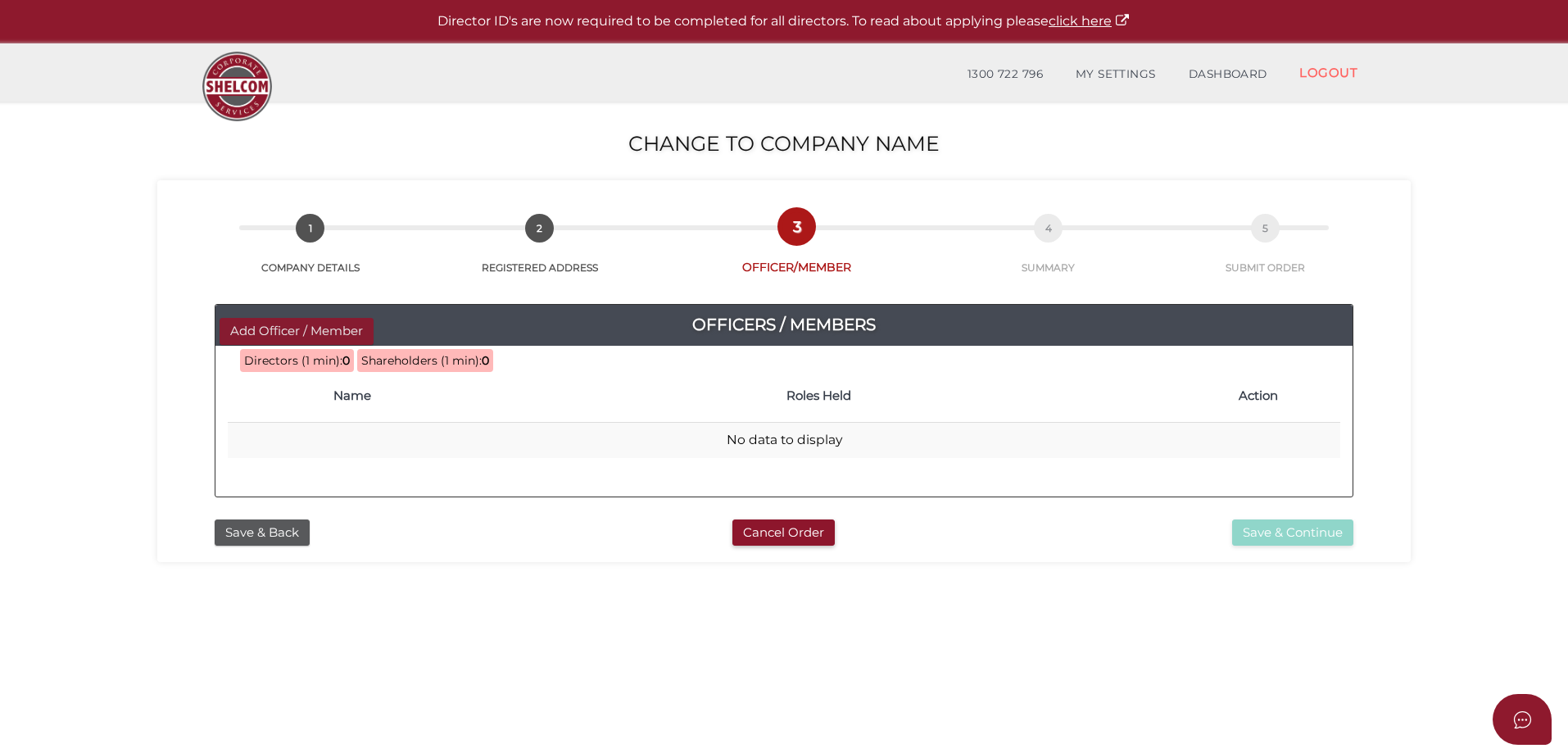 click on "Add Officer / Member" at bounding box center [297, 331] 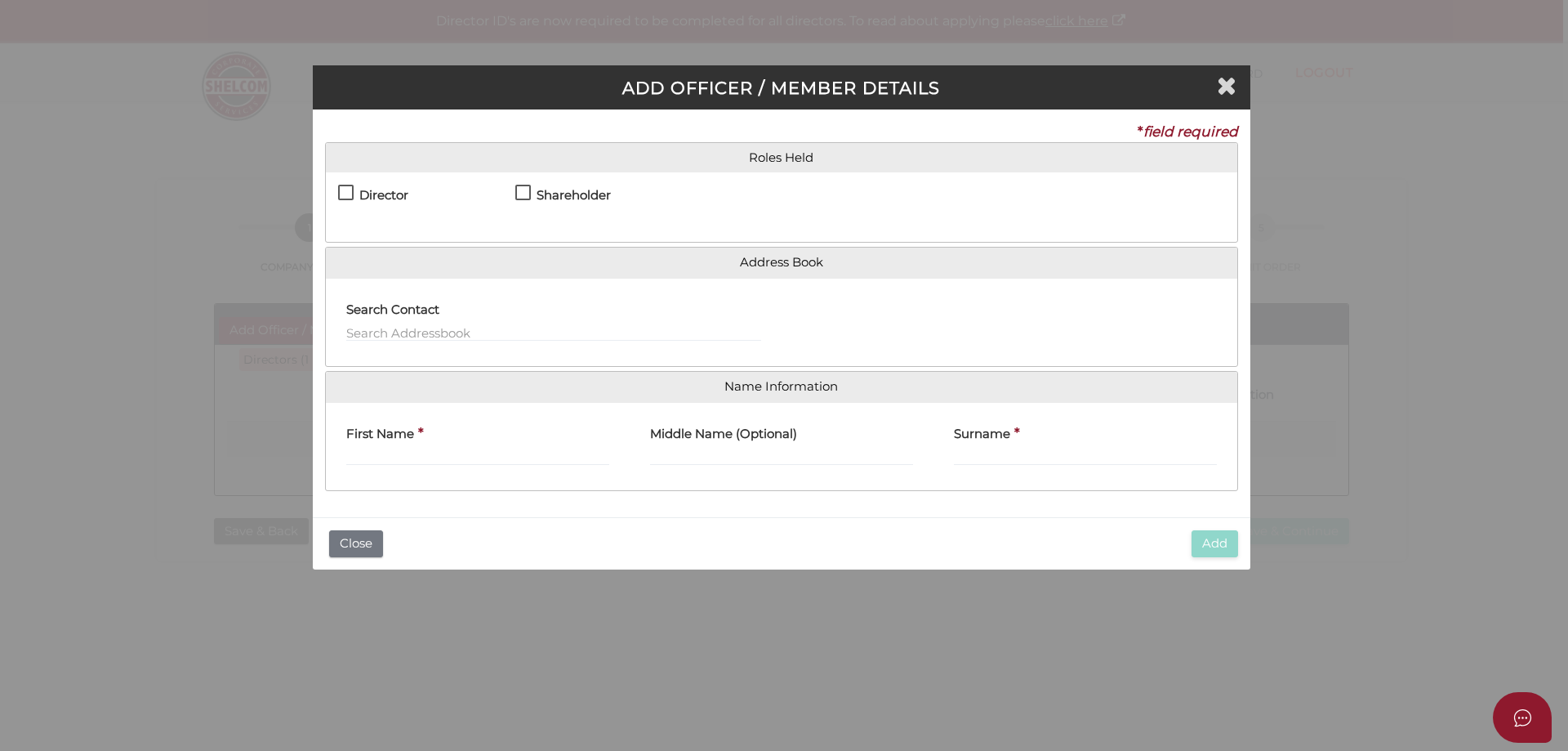click on "Director" at bounding box center [373, 203] 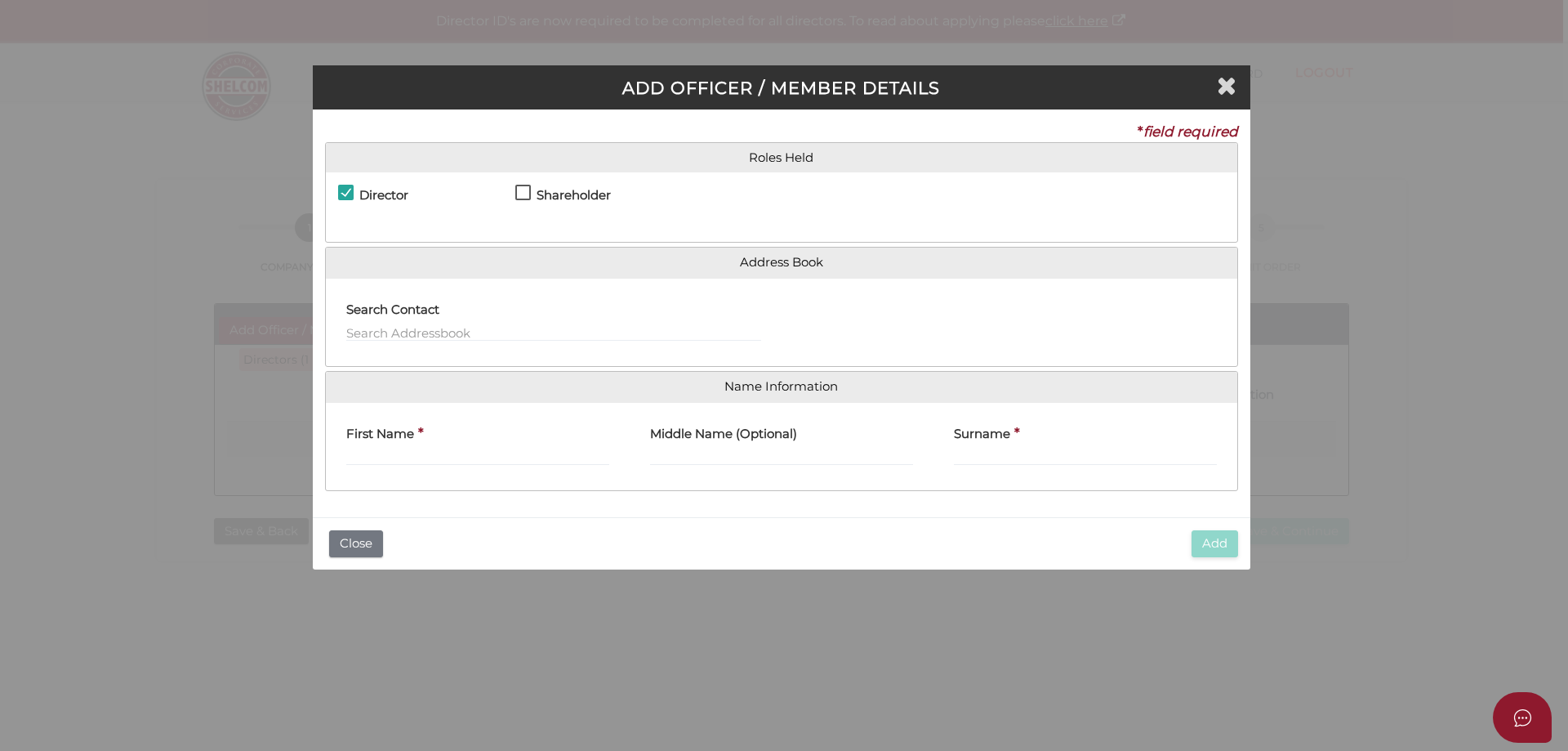 checkbox on "true" 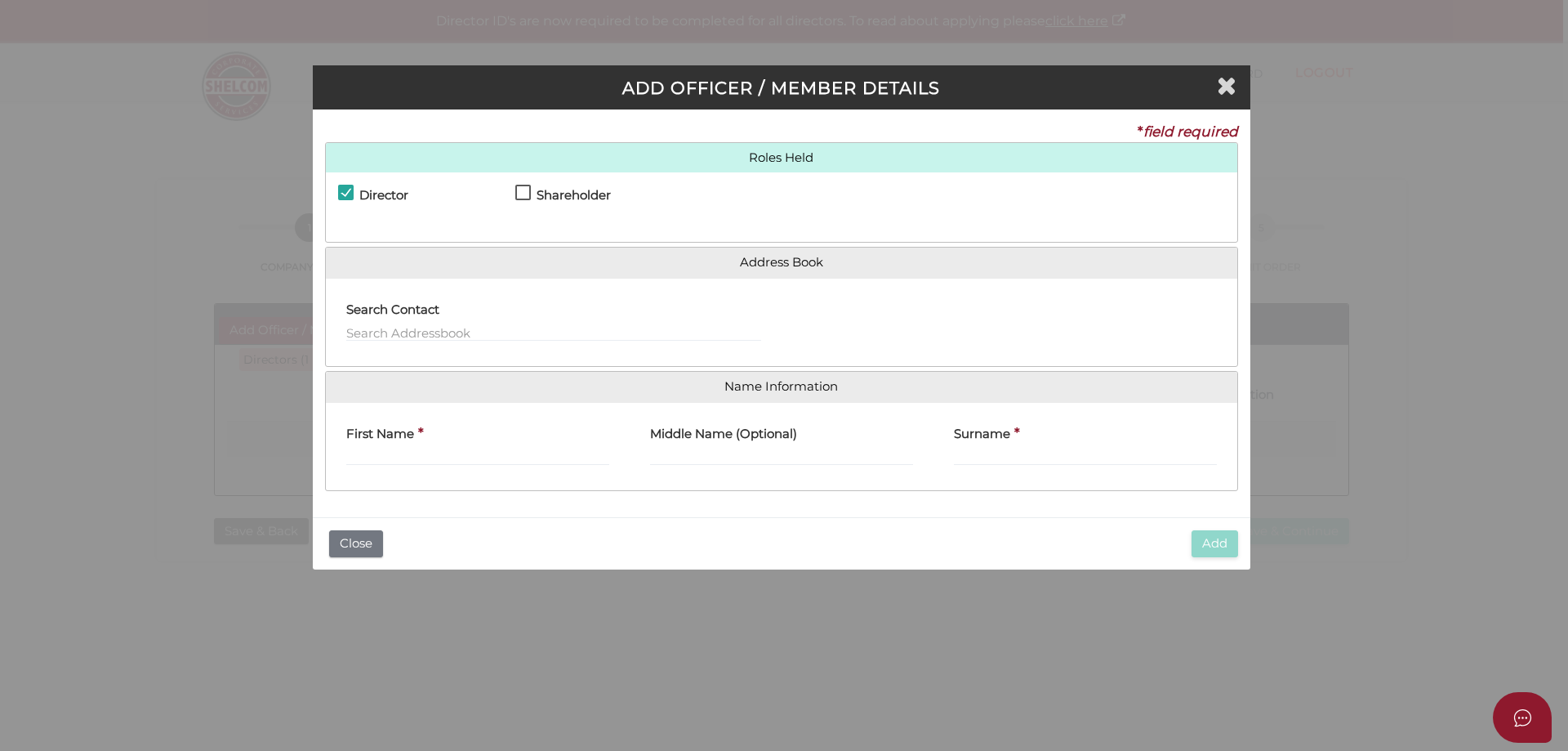 click on "Shareholder" at bounding box center [563, 203] 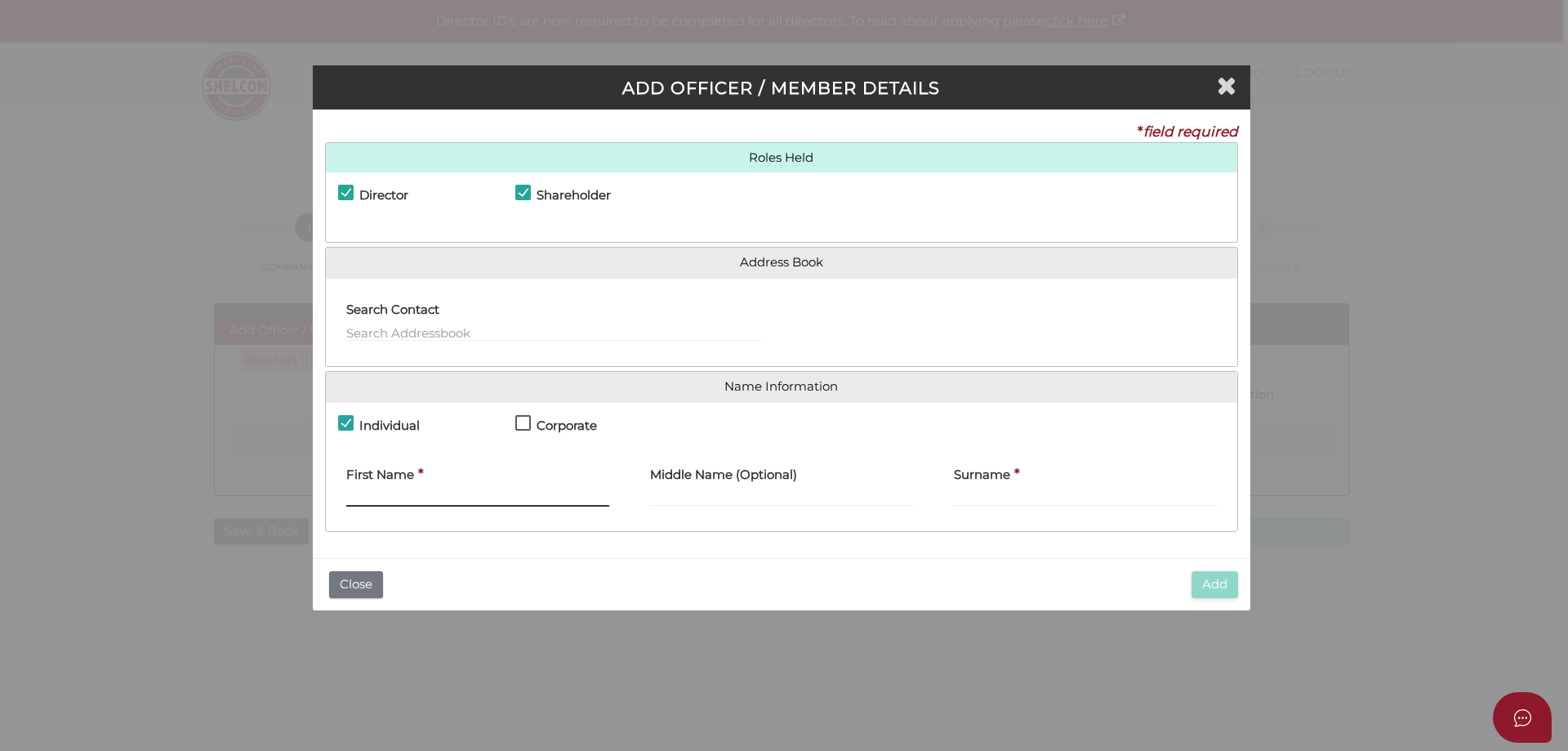 click on "First Name" at bounding box center [478, 498] 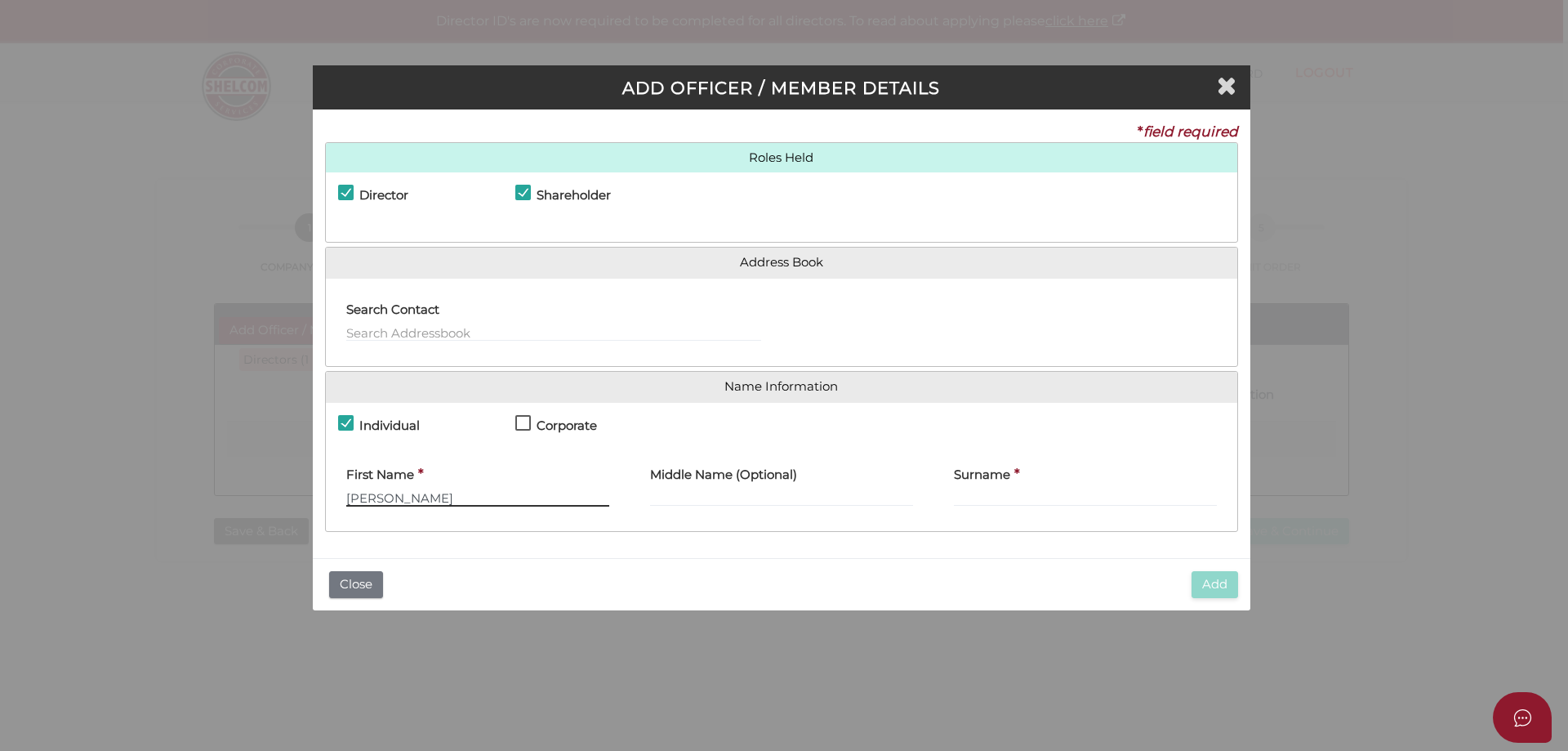 type on "Dharminder" 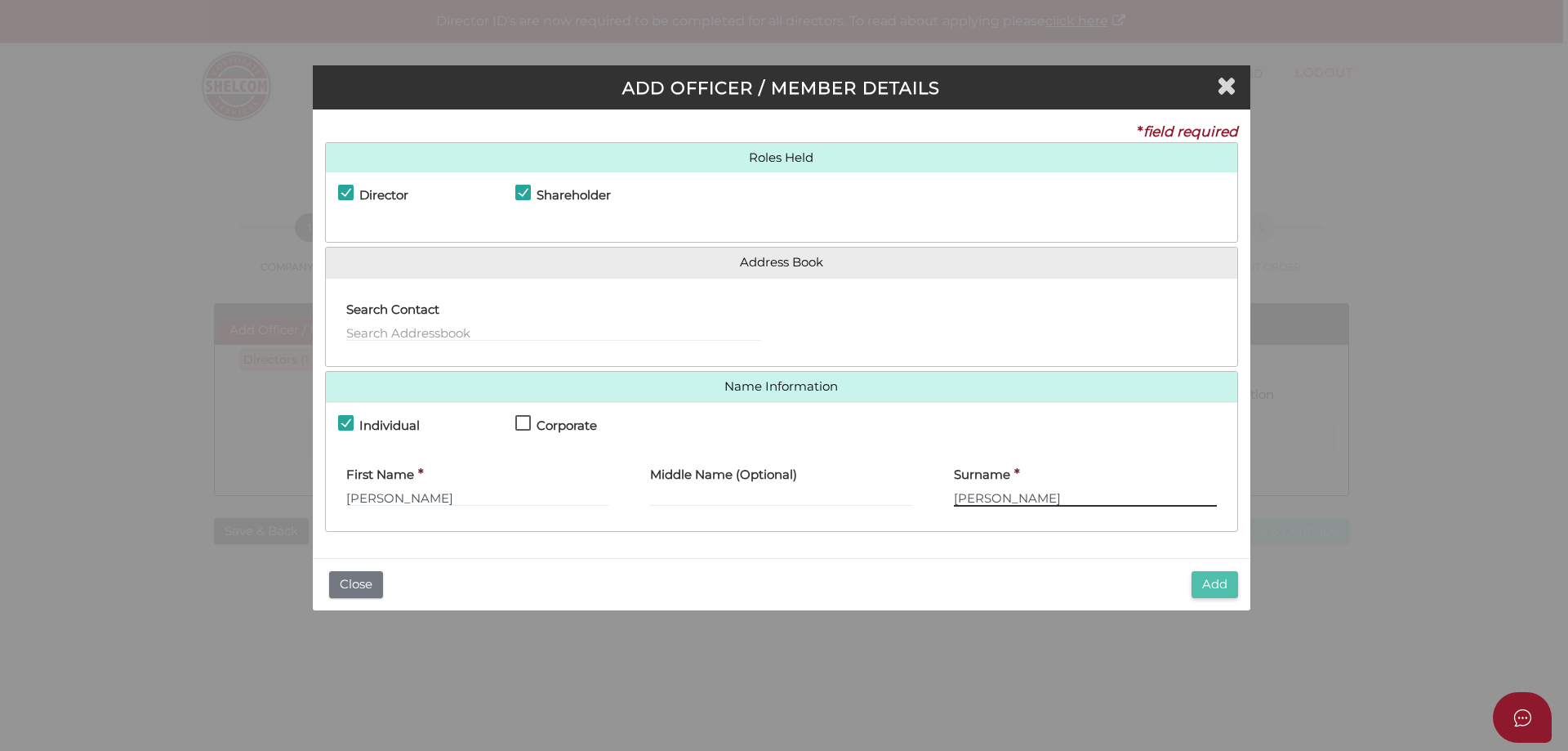 type on "Chahil" 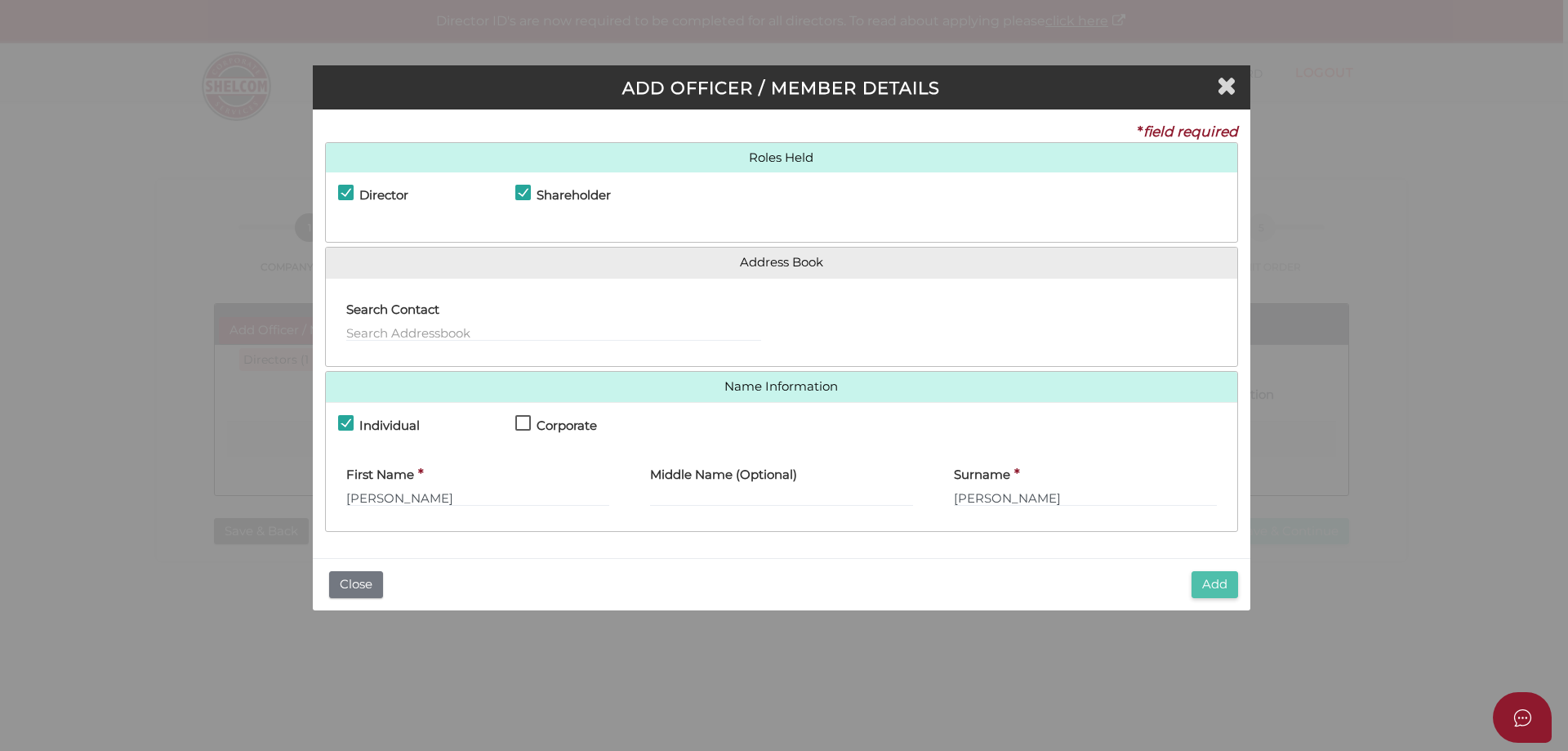 click on "Add" at bounding box center (1214, 584) 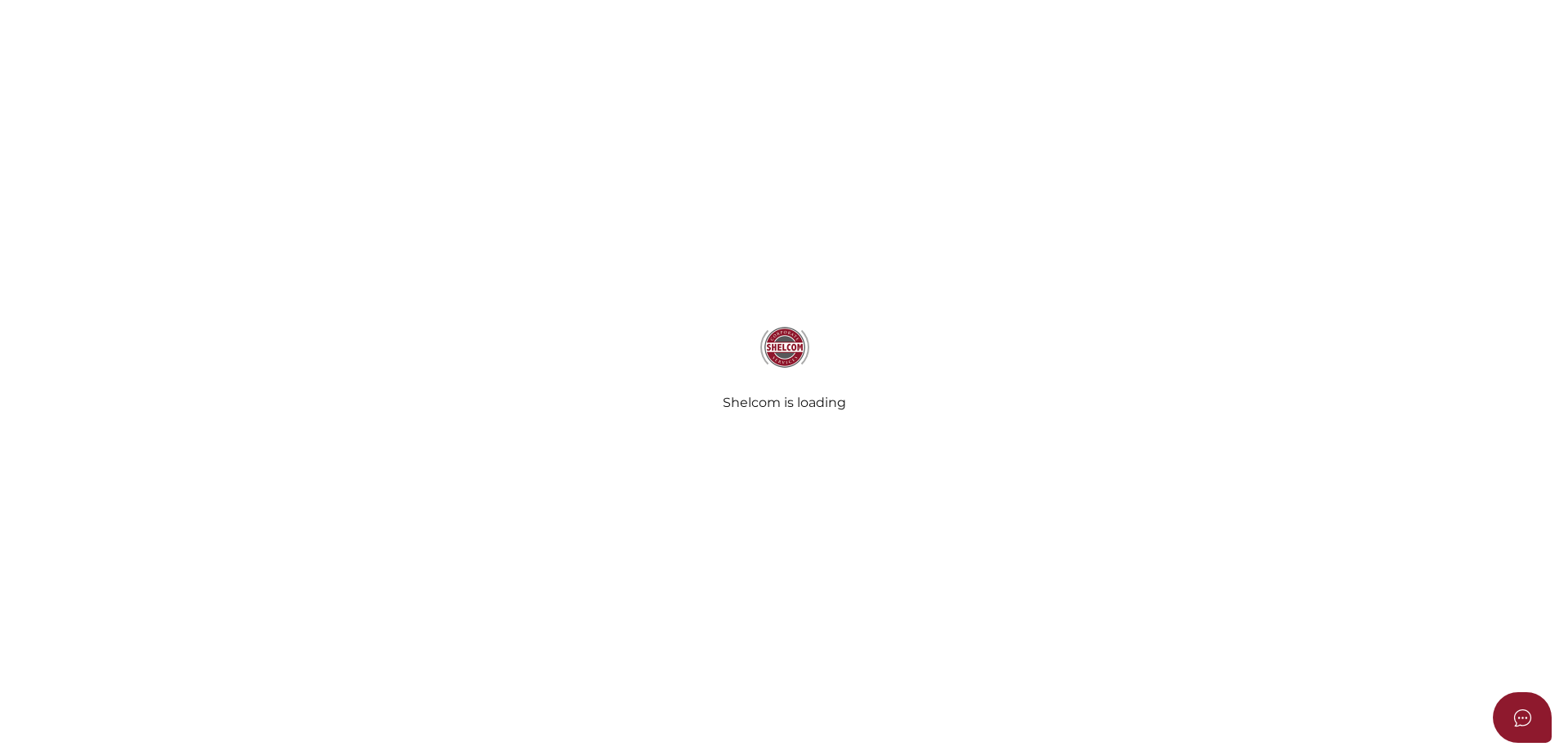 scroll, scrollTop: 0, scrollLeft: 0, axis: both 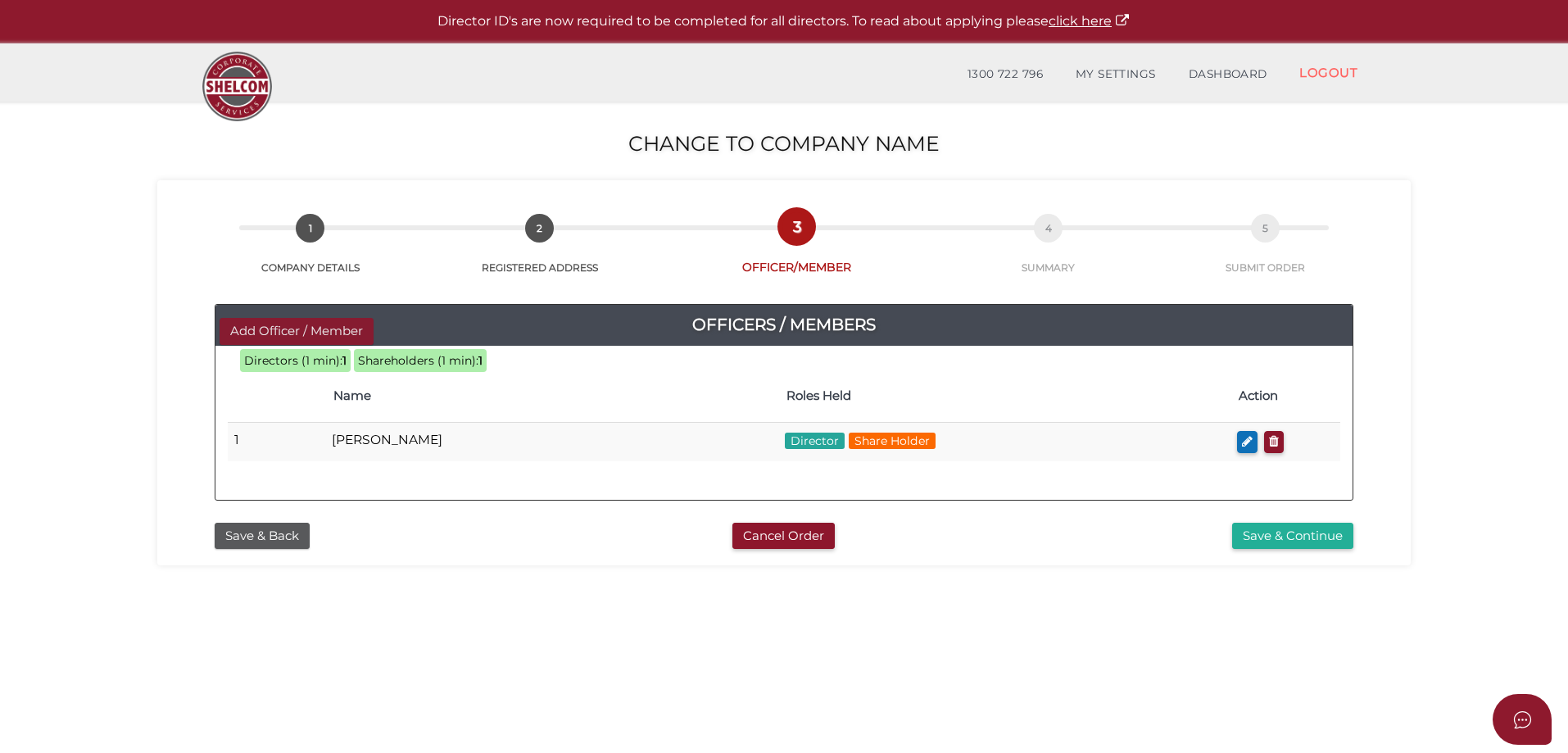 click on "Add Officer / Member" at bounding box center (297, 331) 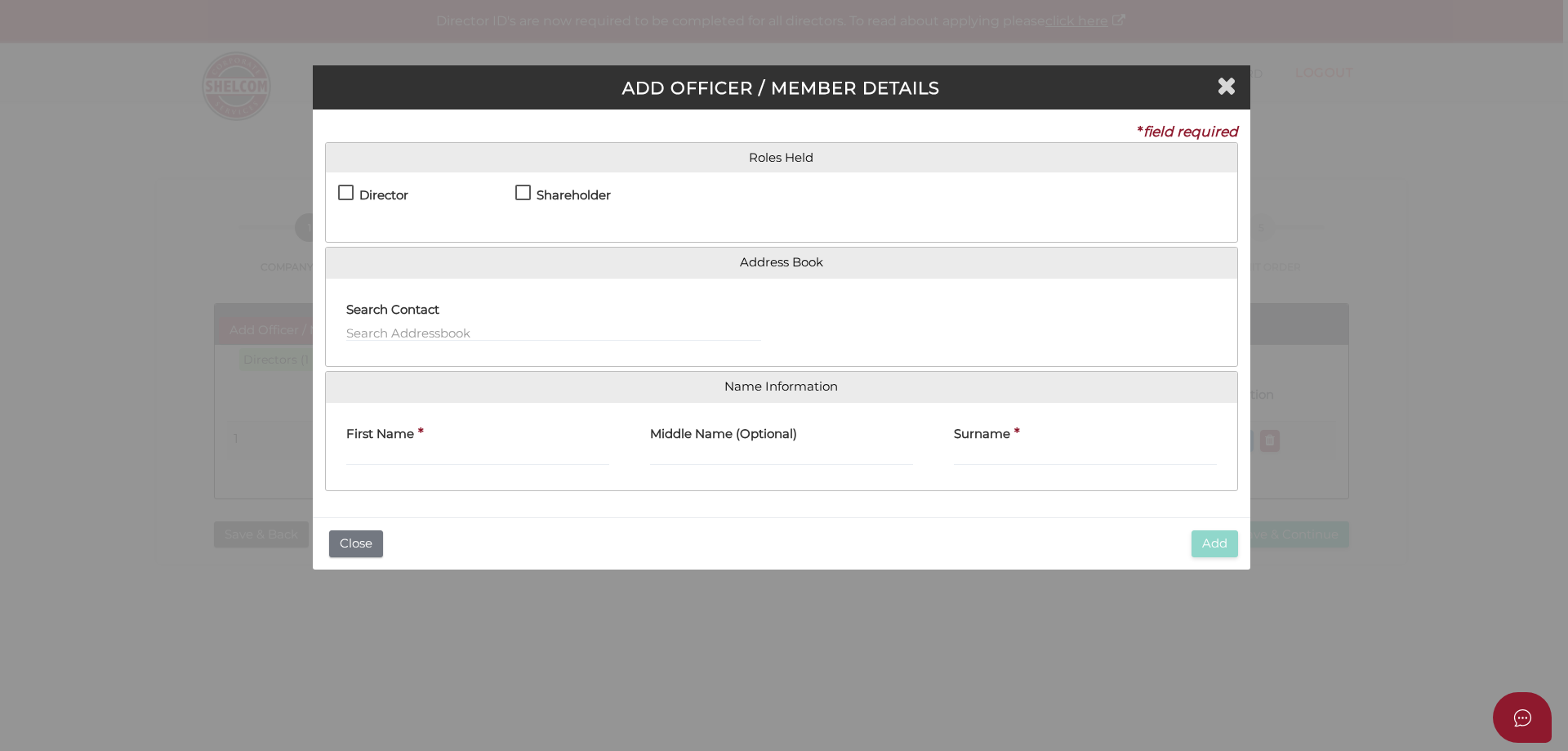 click on "Shareholder" at bounding box center [563, 203] 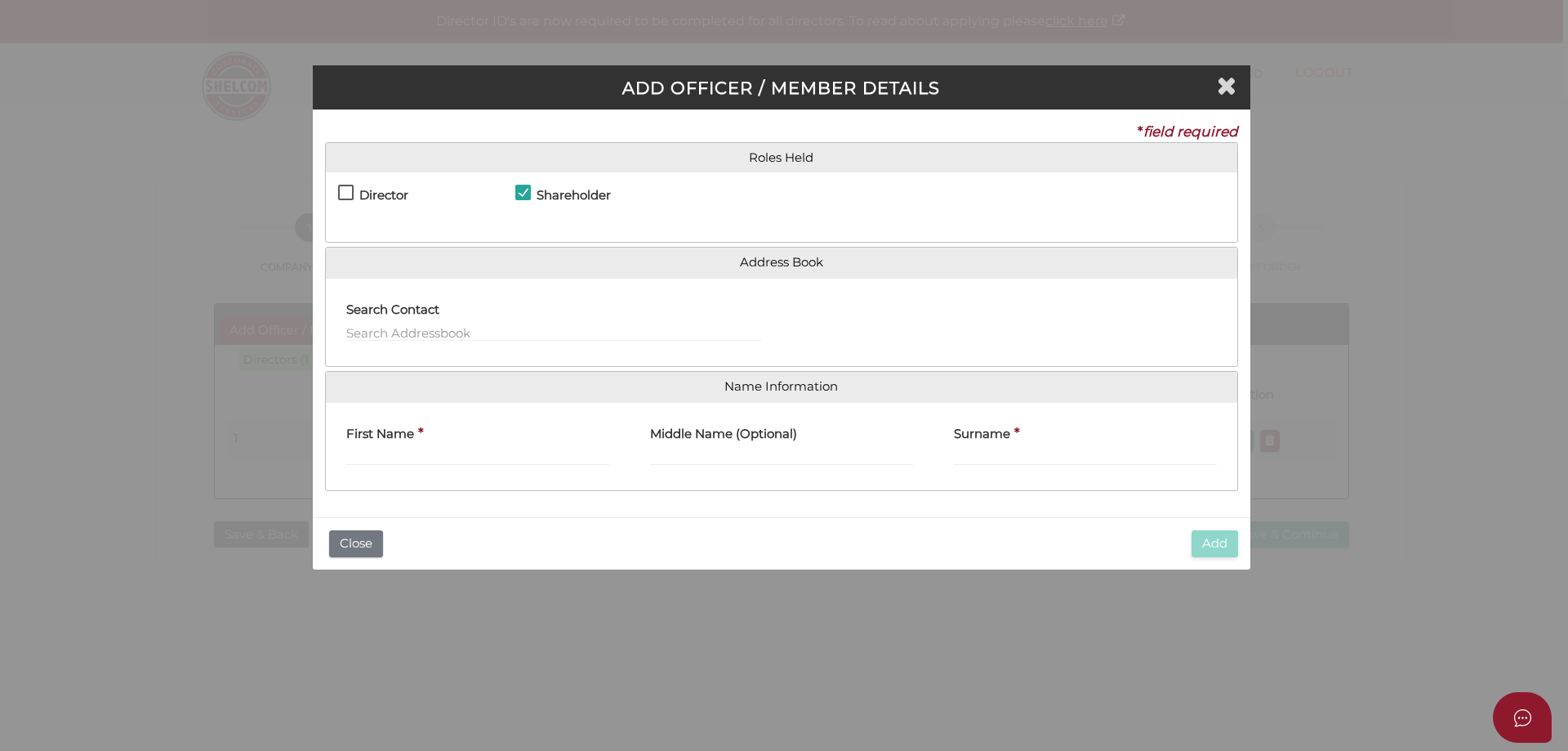 checkbox on "true" 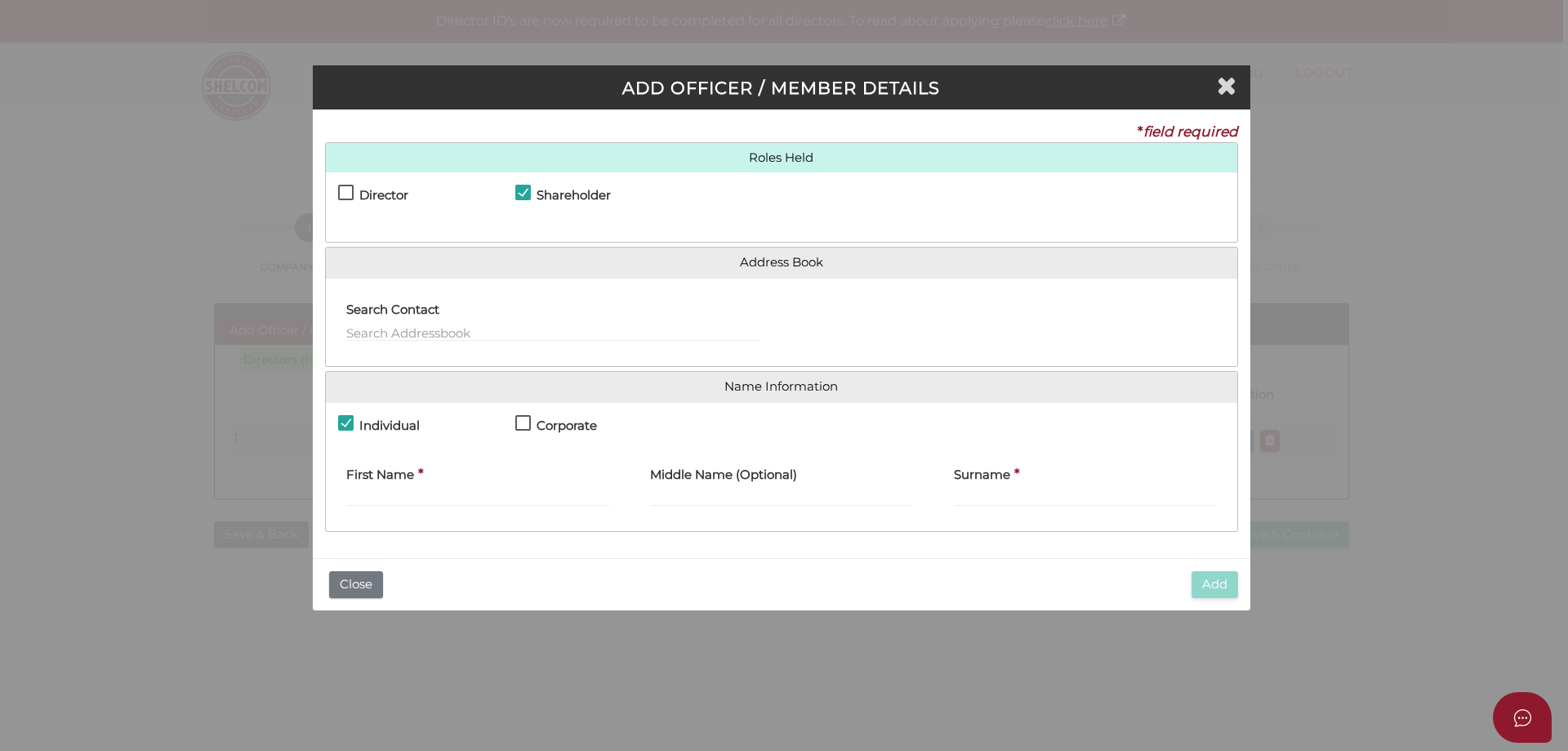 click on "Corporate" at bounding box center (556, 431) 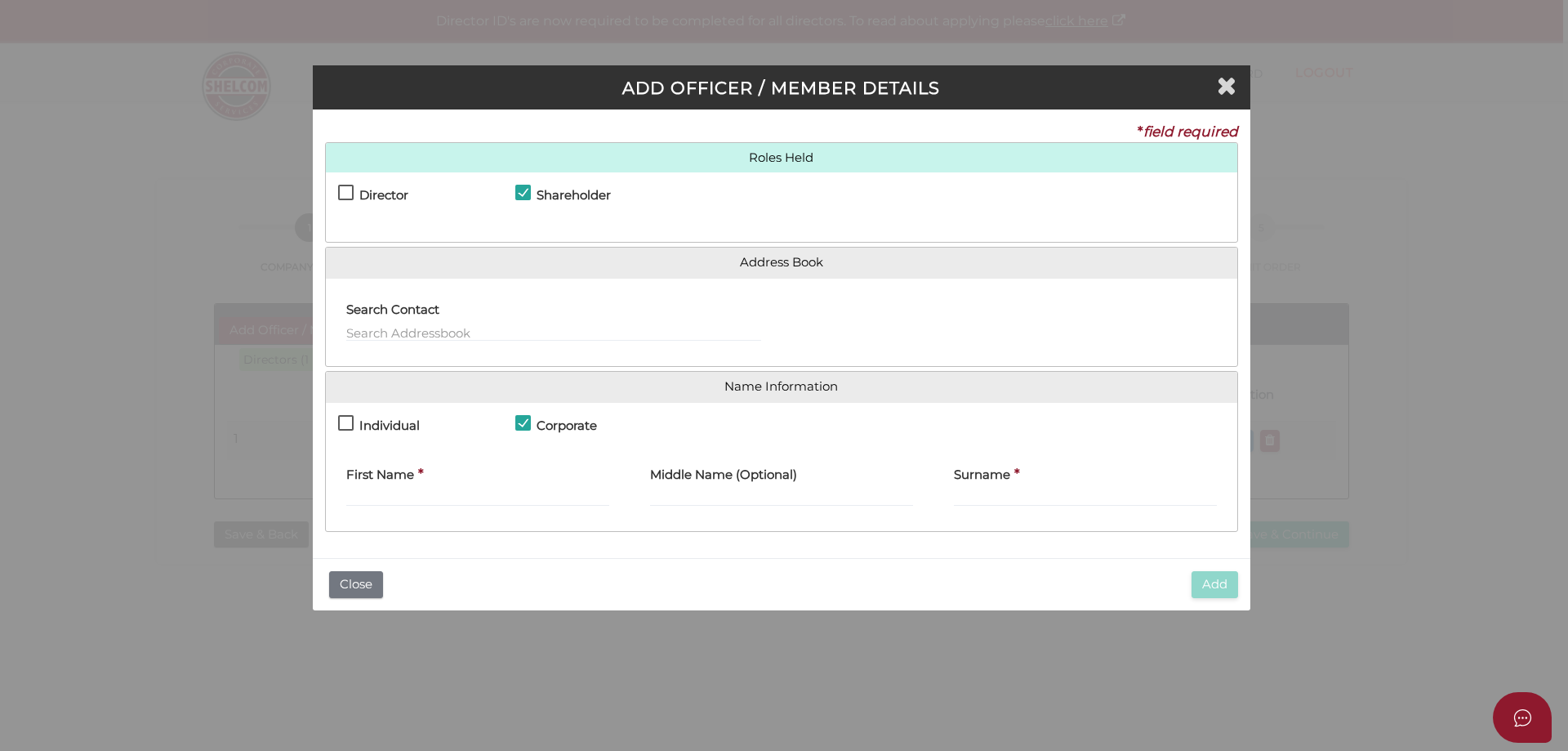 checkbox on "false" 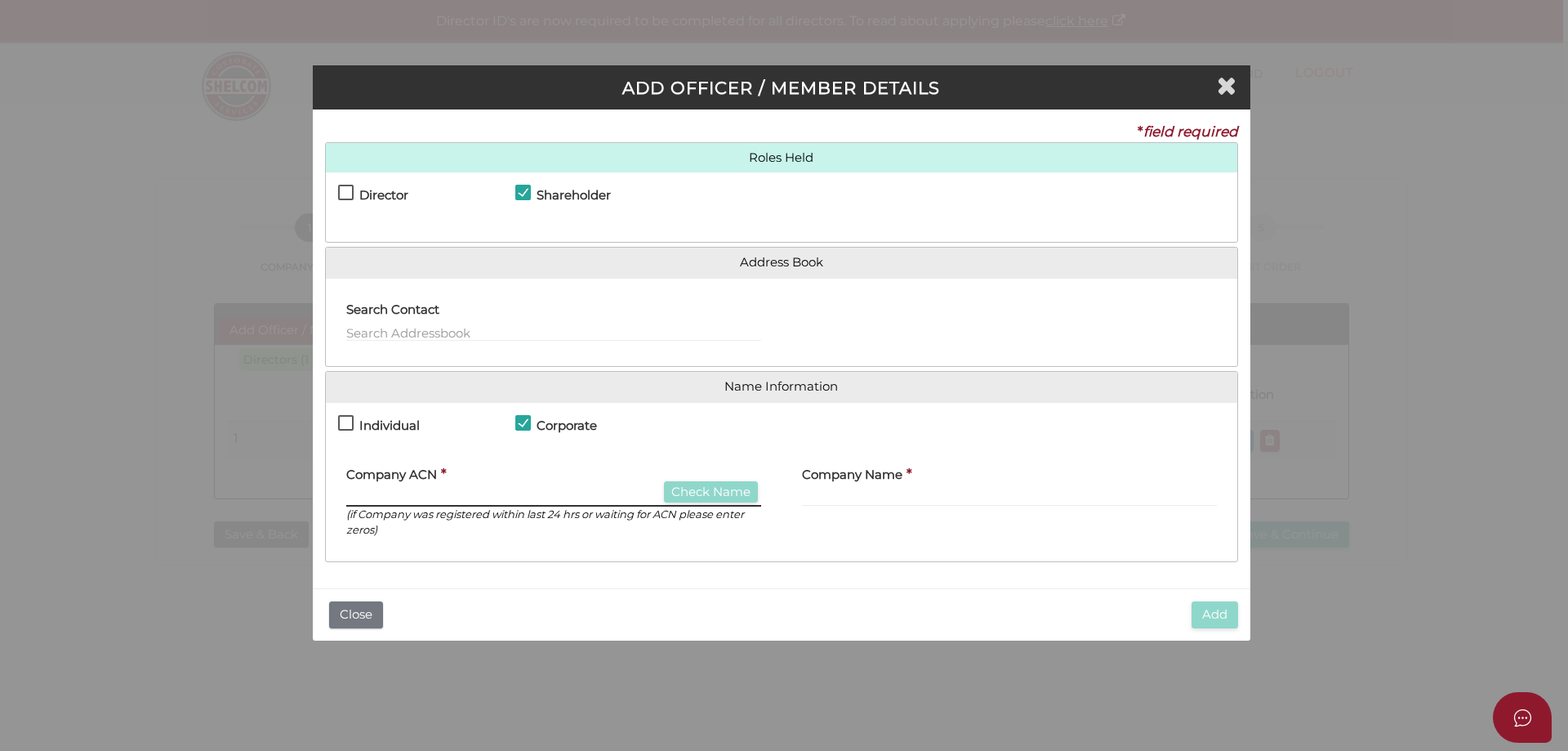 click at bounding box center (554, 498) 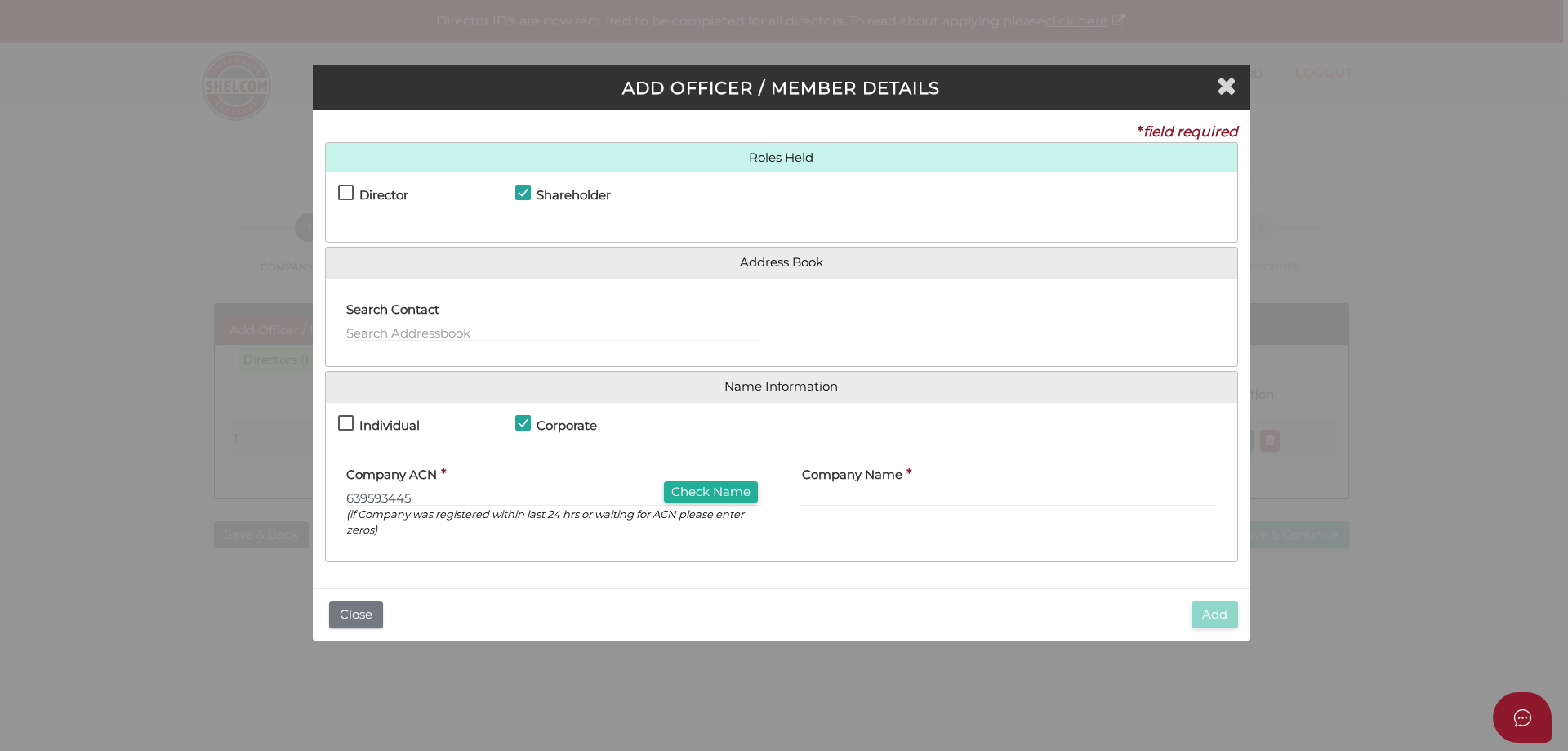 type 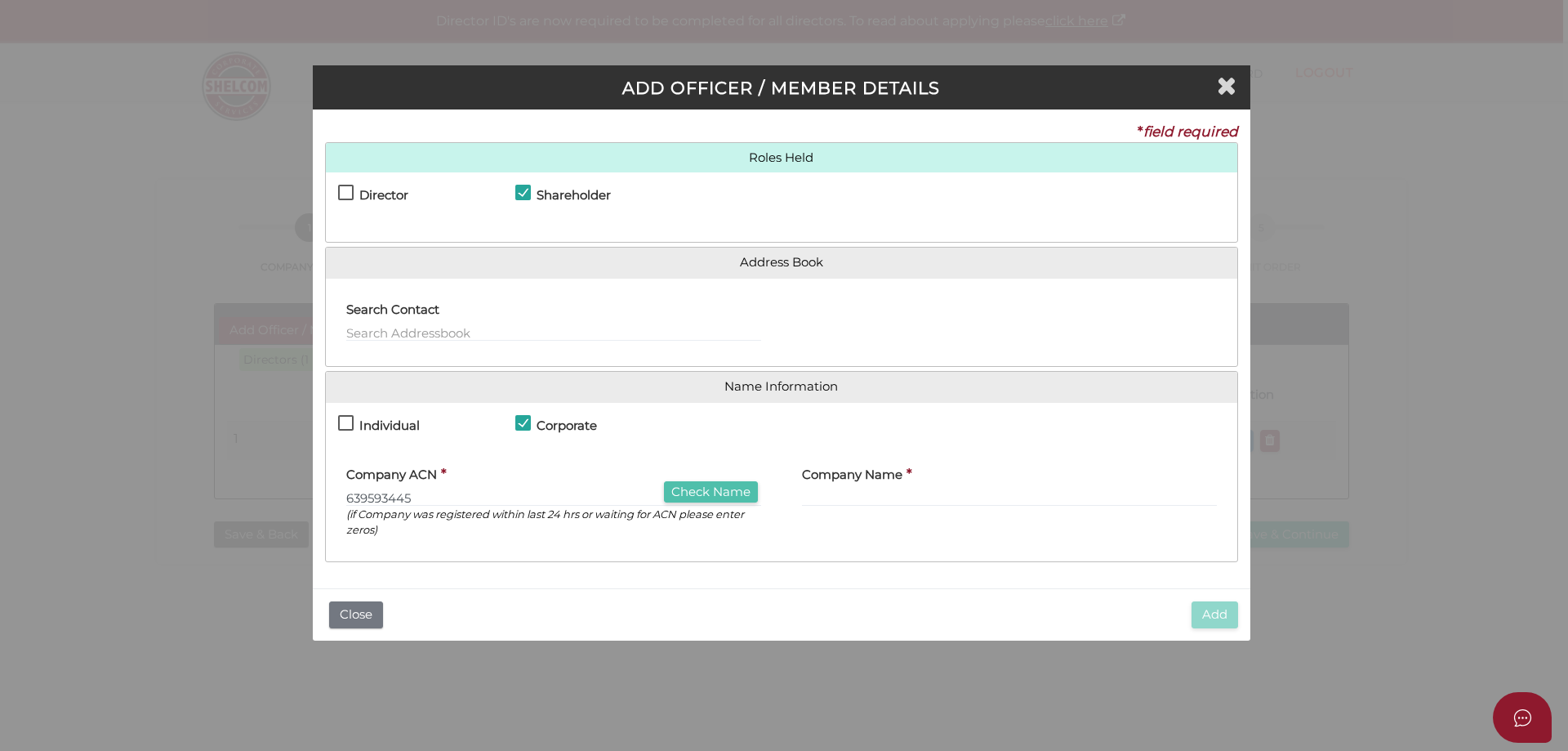 click on "Check Name" at bounding box center [710, 492] 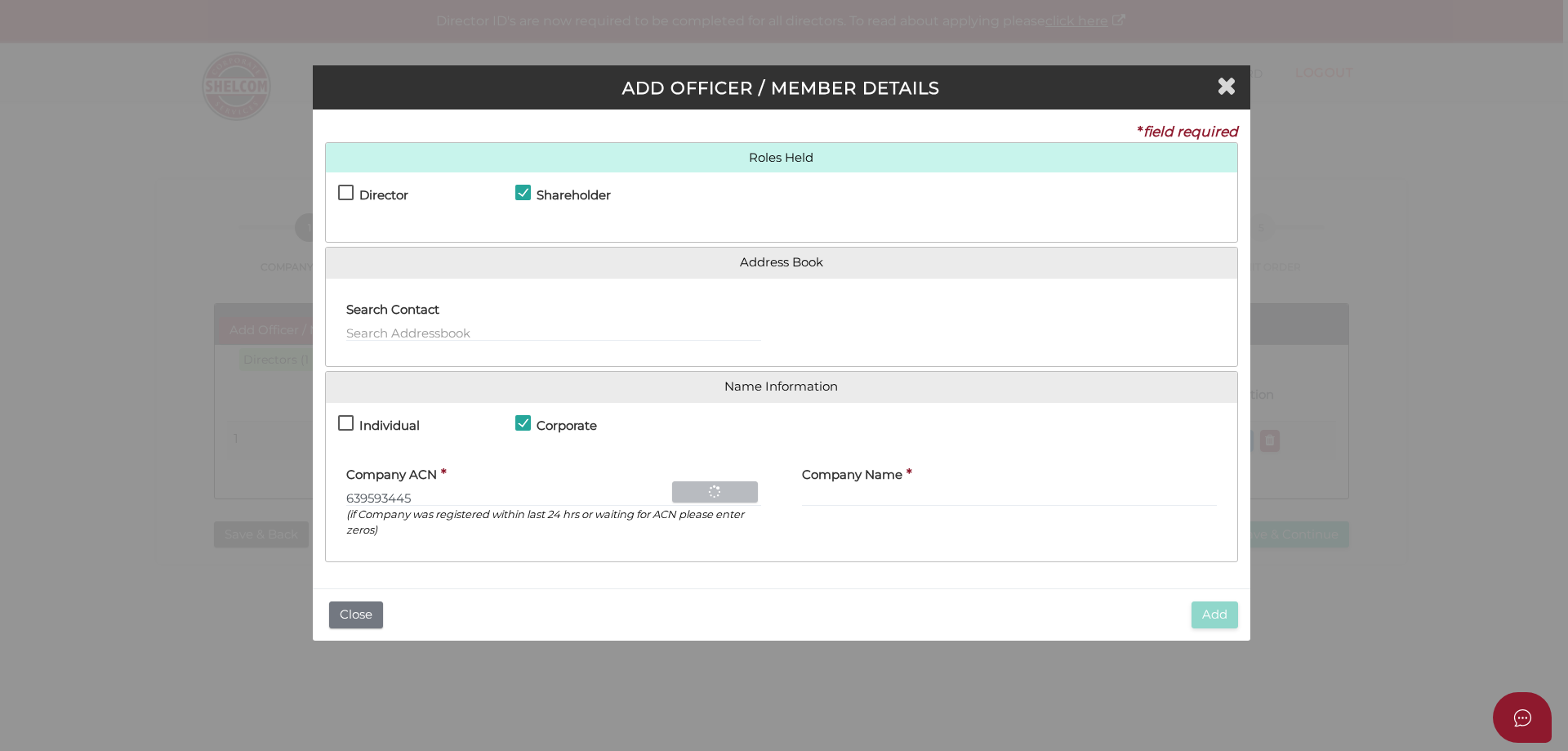 type on "SWASSTHIK PTY LTD" 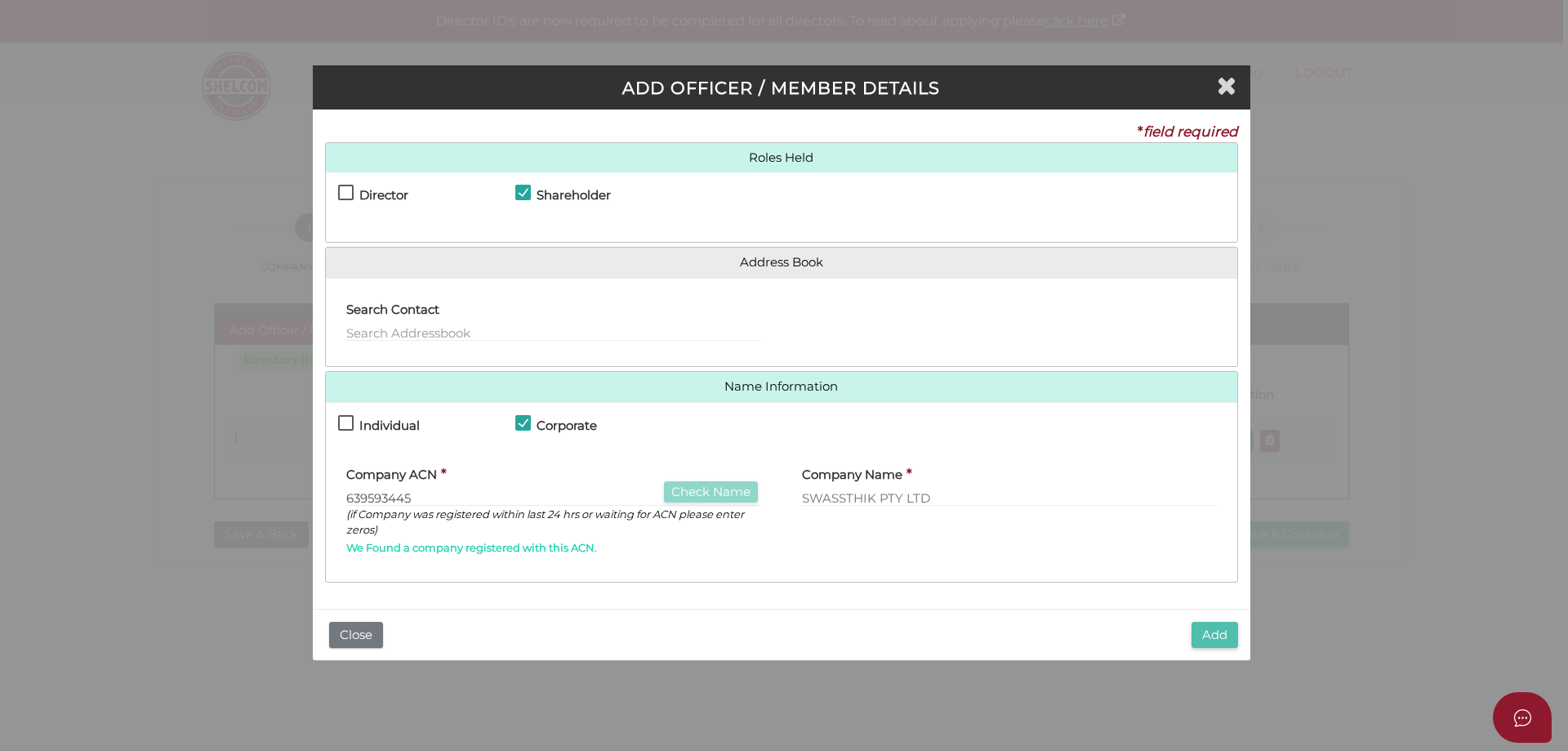 click on "Add" at bounding box center [1214, 635] 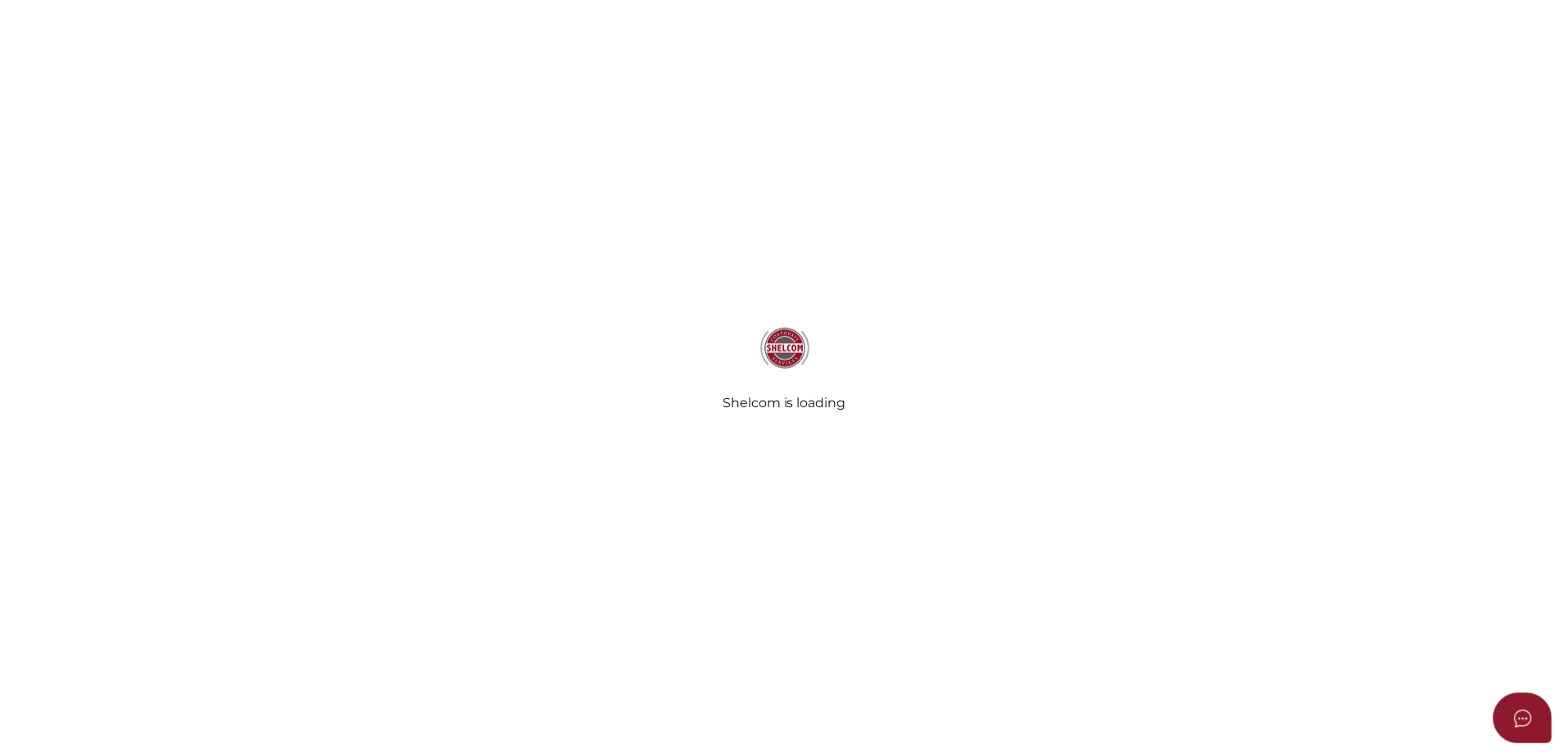 scroll, scrollTop: 0, scrollLeft: 0, axis: both 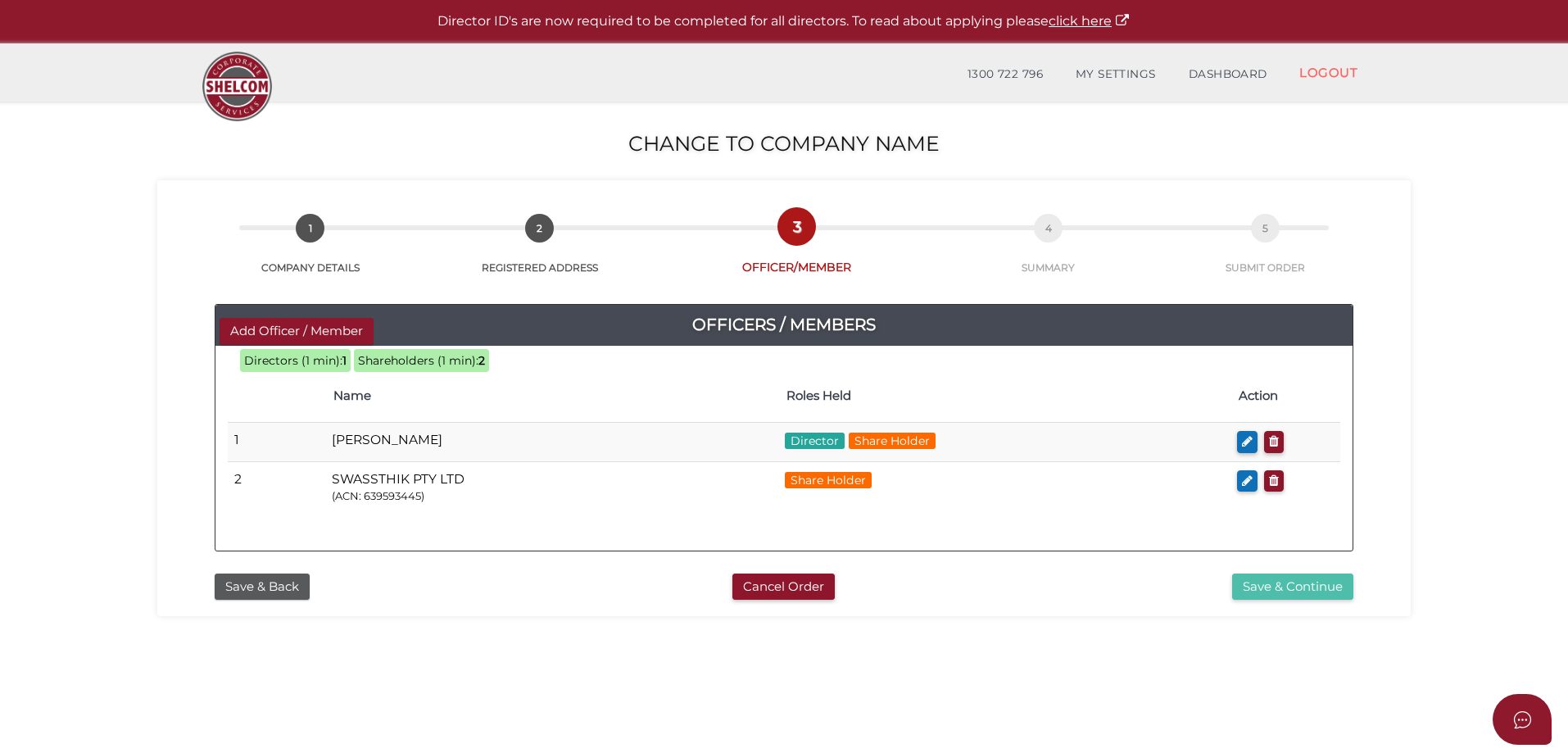 click on "Save & Continue" at bounding box center [1293, 587] 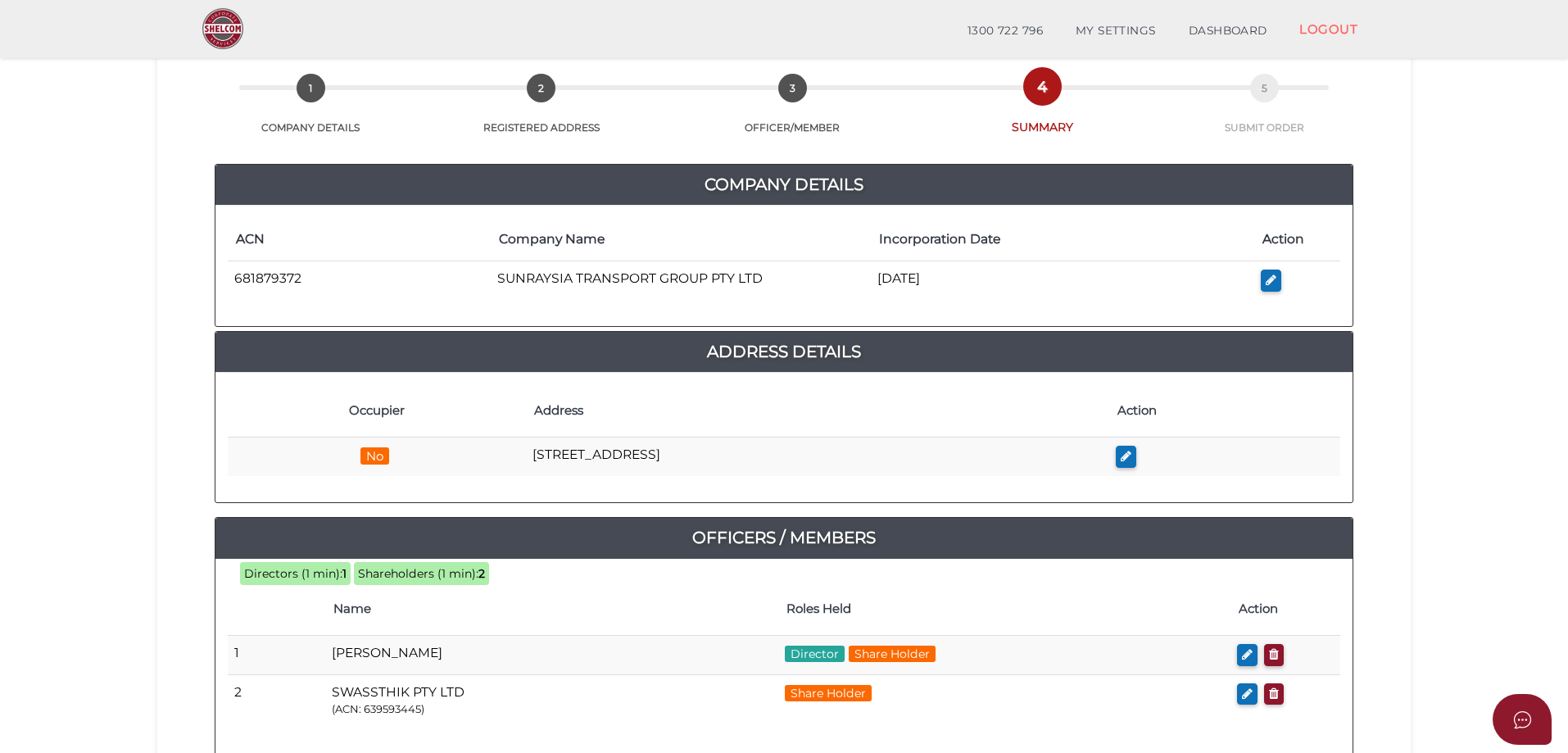 scroll, scrollTop: 164, scrollLeft: 0, axis: vertical 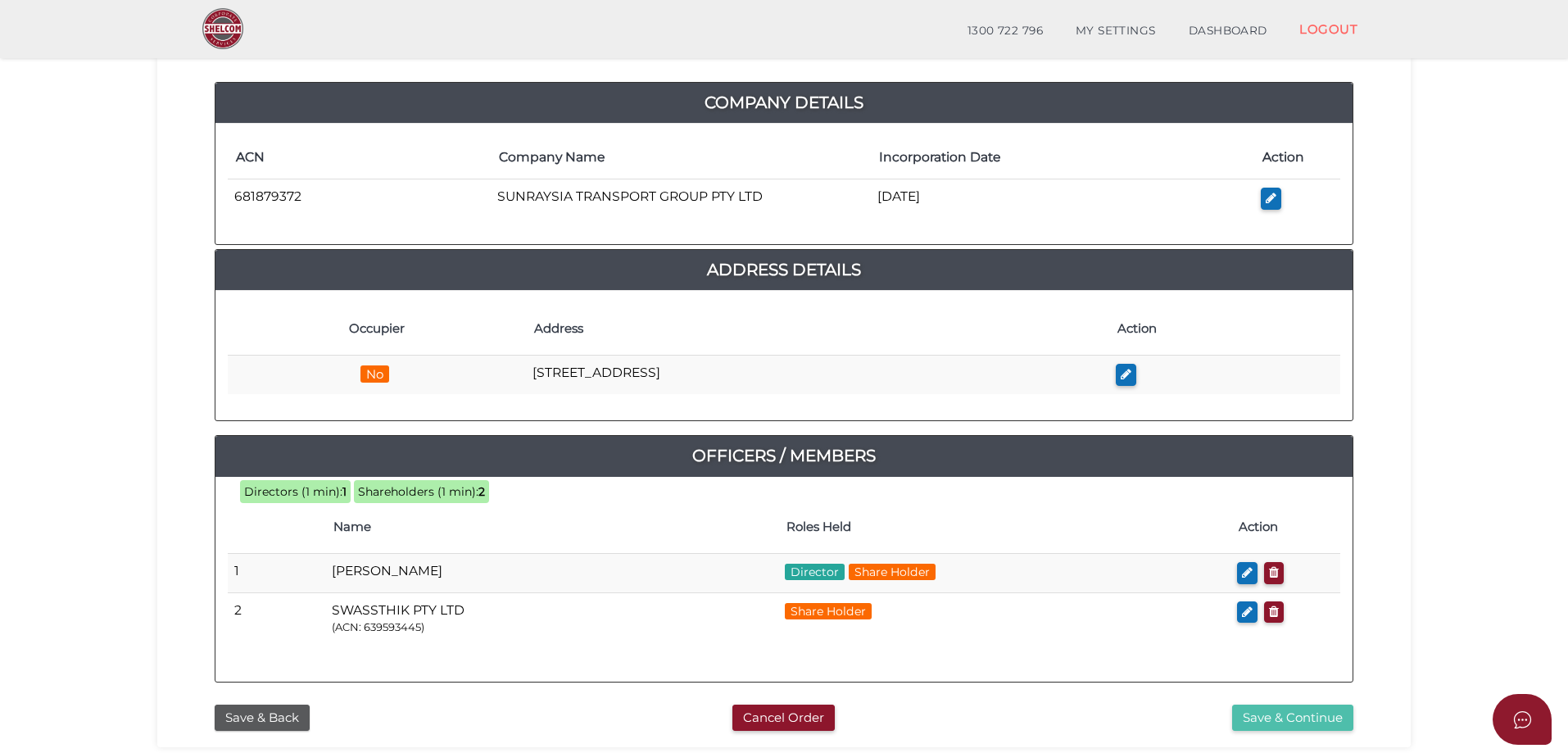 click on "Save & Continue" at bounding box center [1293, 718] 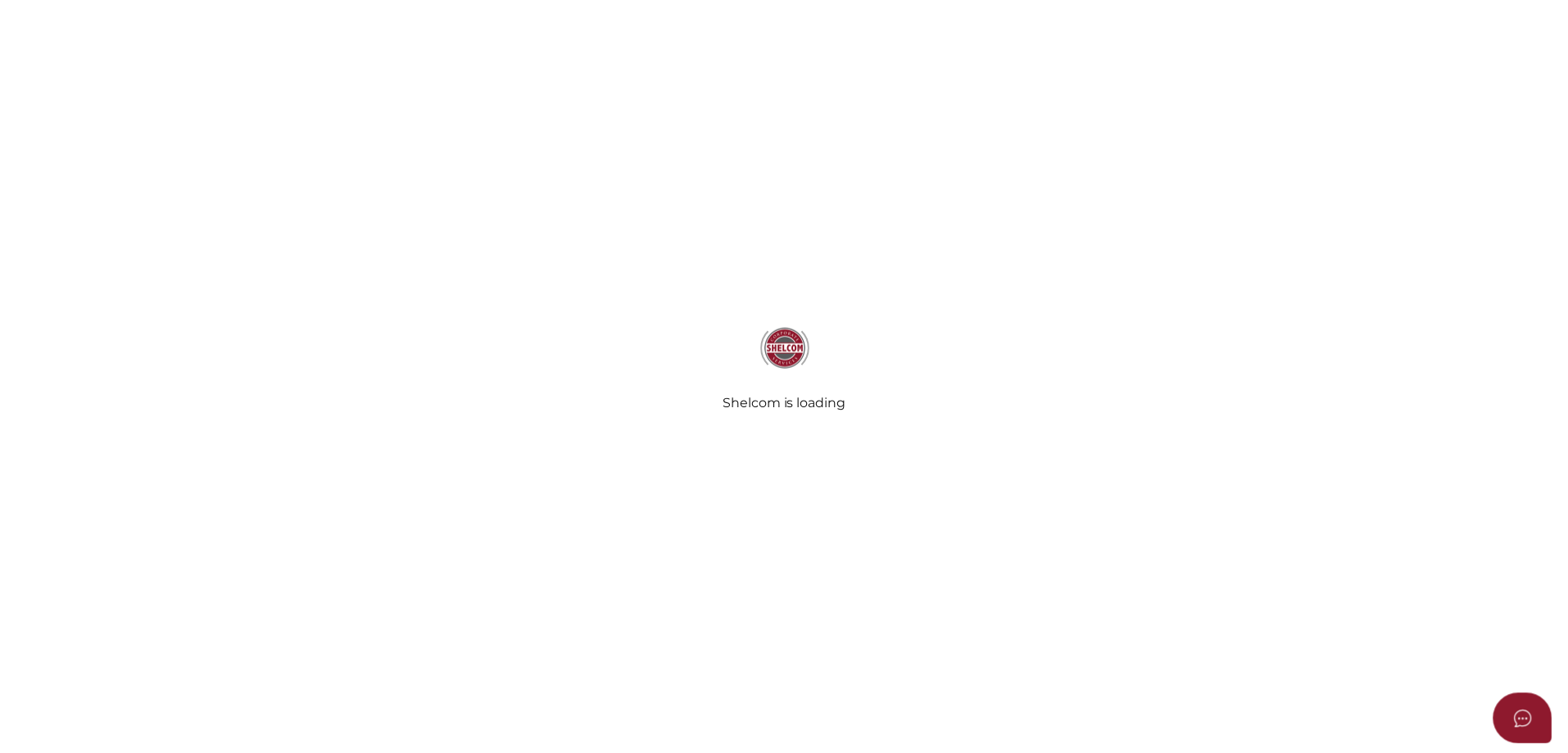 scroll, scrollTop: 0, scrollLeft: 0, axis: both 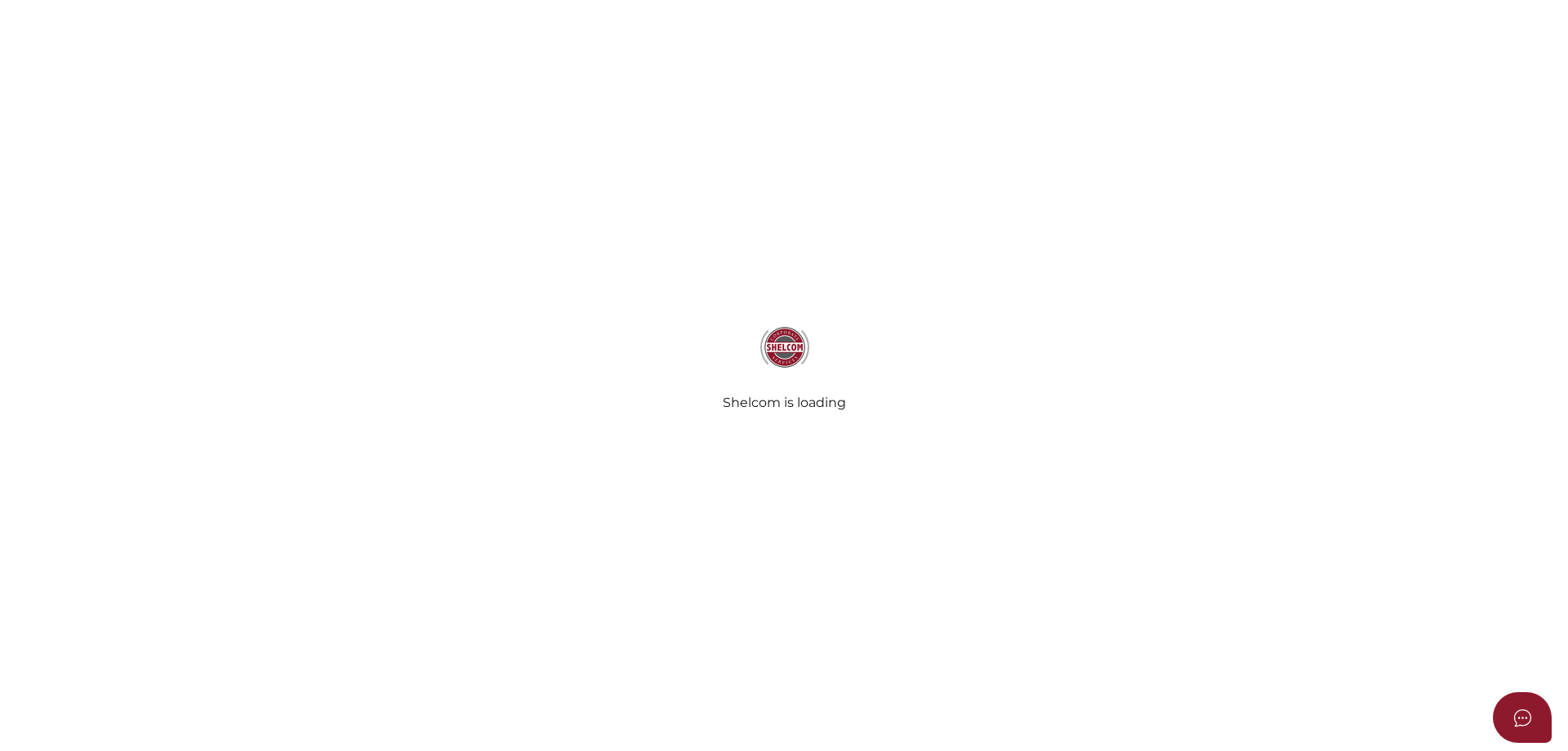 radio on "true" 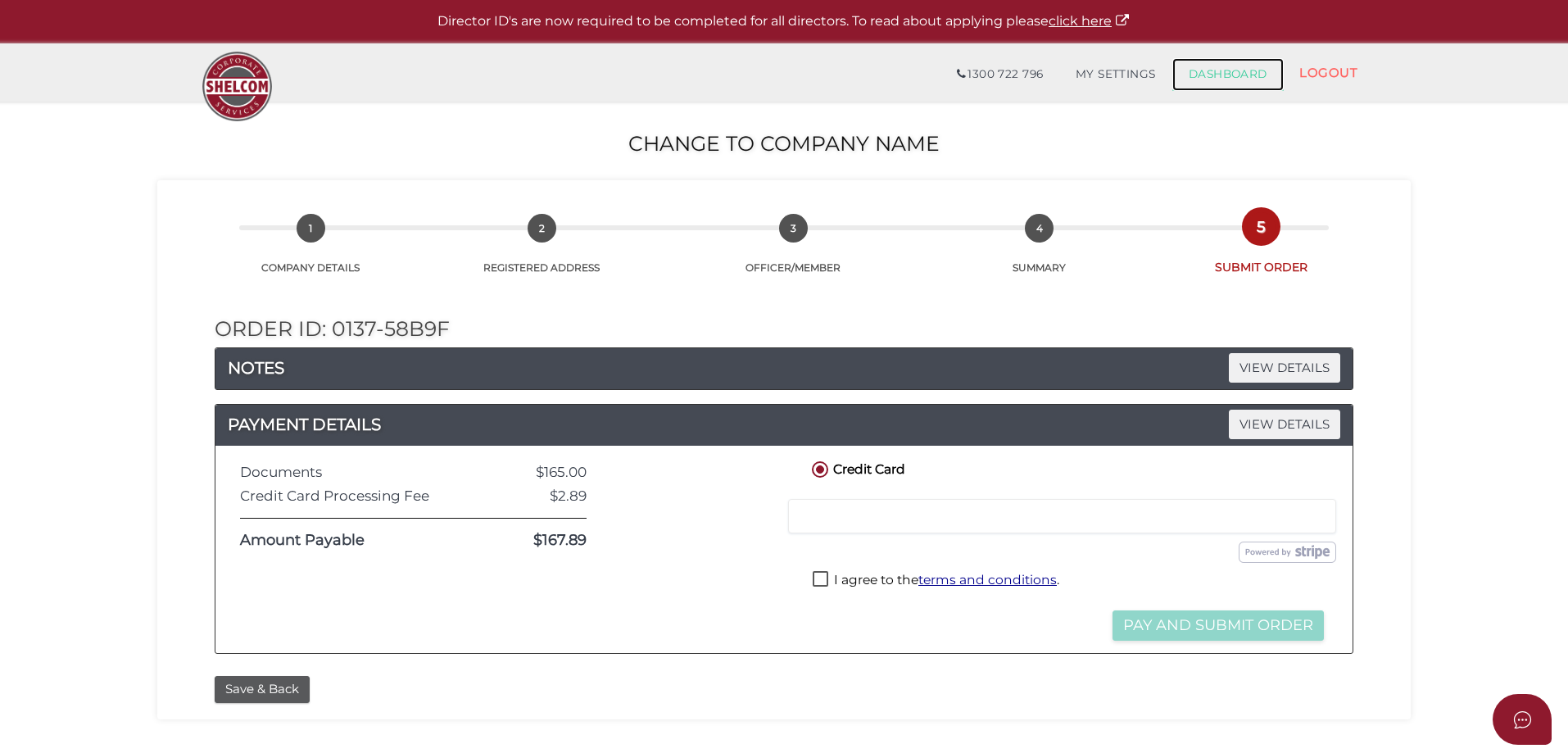 click on "DASHBOARD" at bounding box center (1228, 75) 